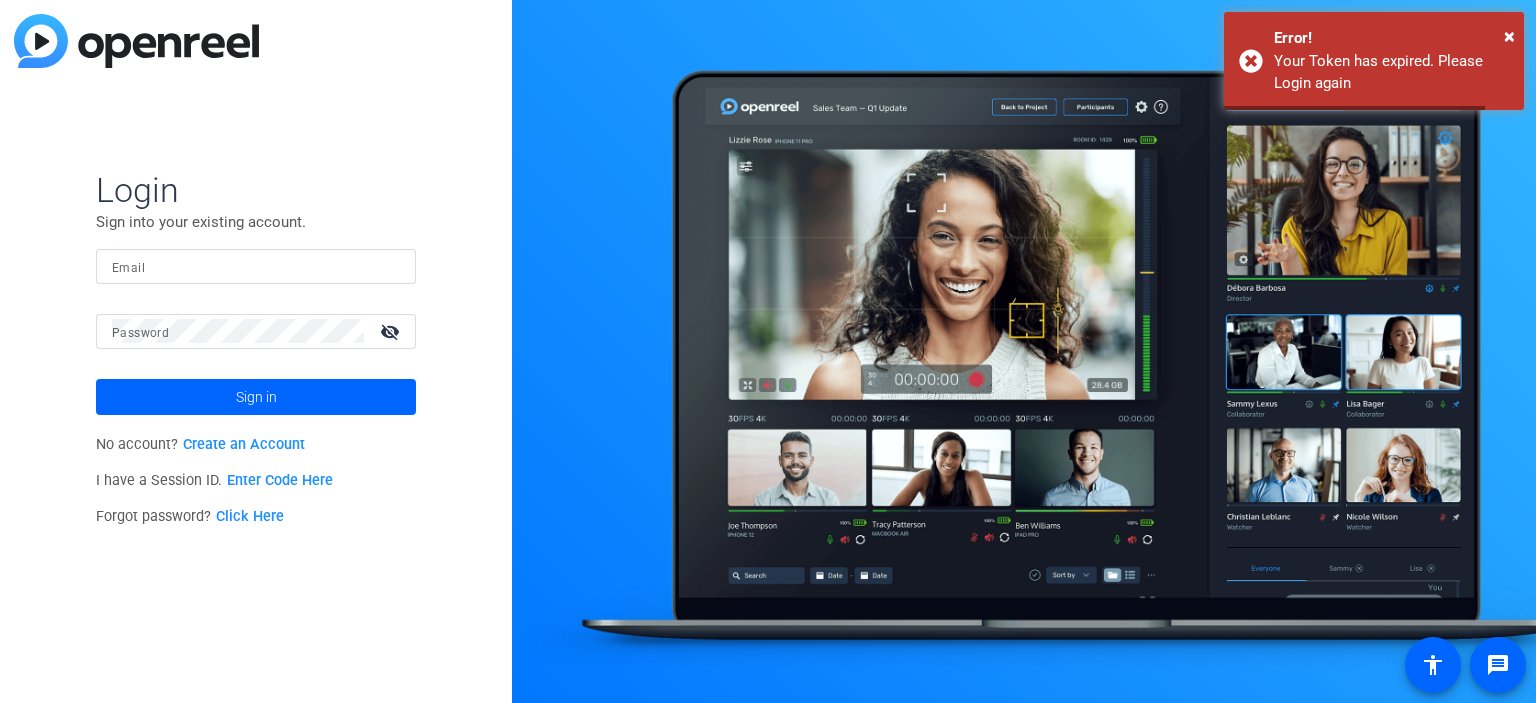scroll, scrollTop: 0, scrollLeft: 0, axis: both 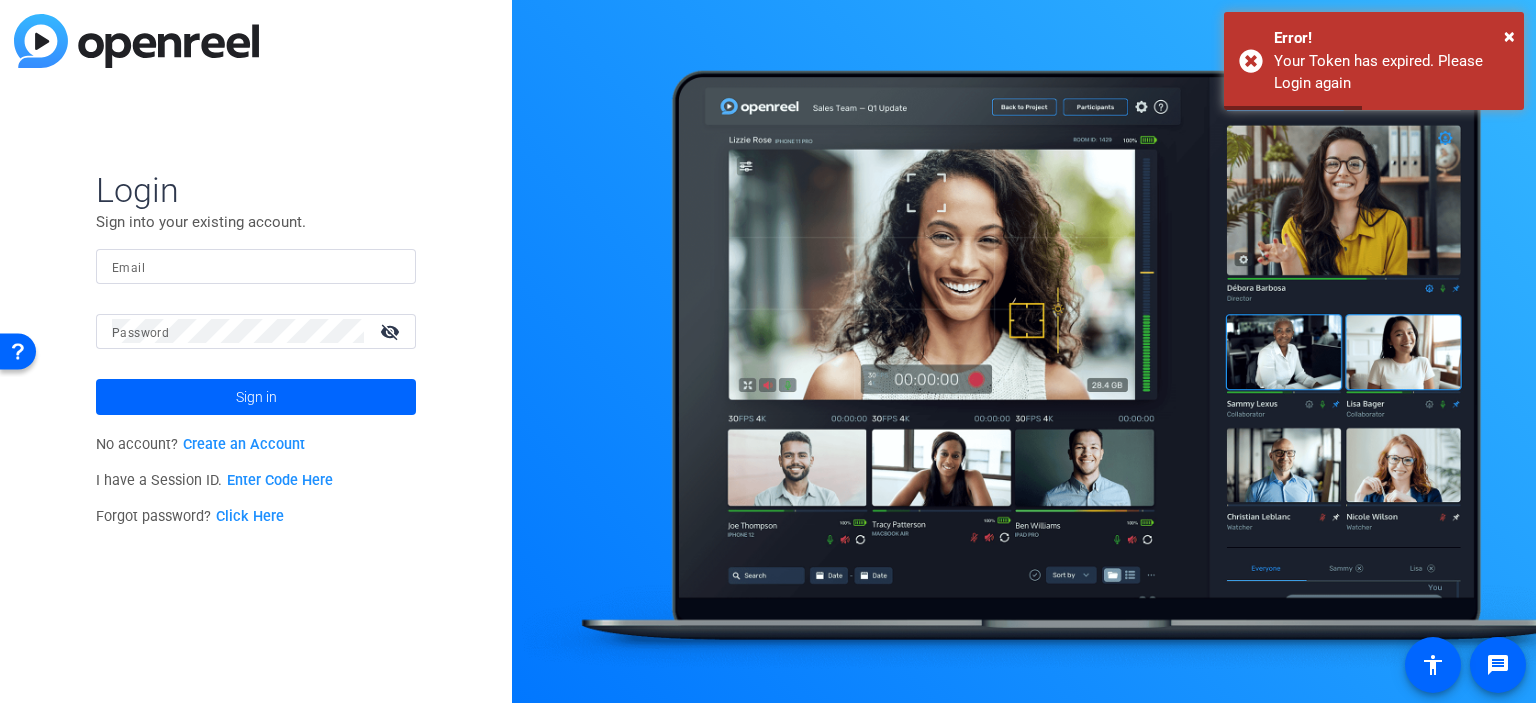 click on "Email" at bounding box center (256, 266) 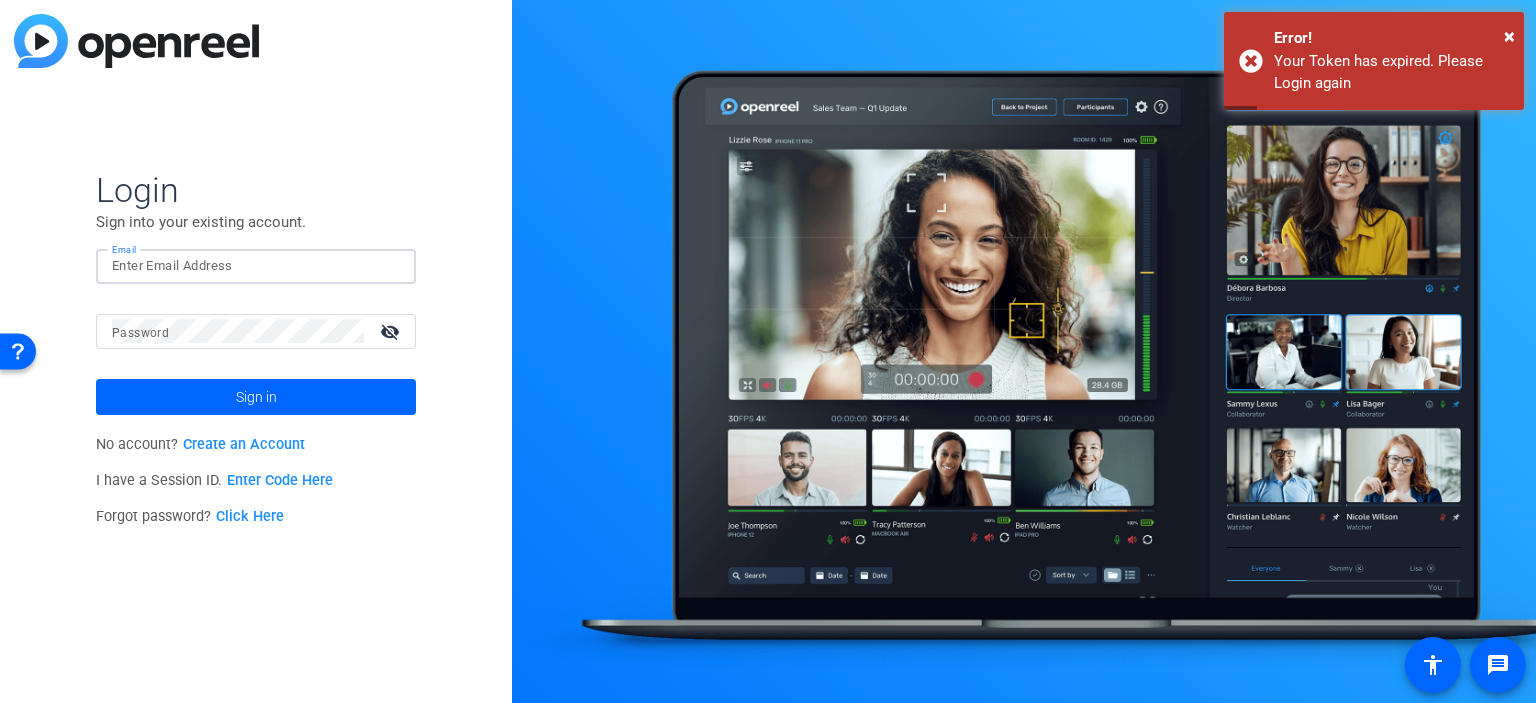 click 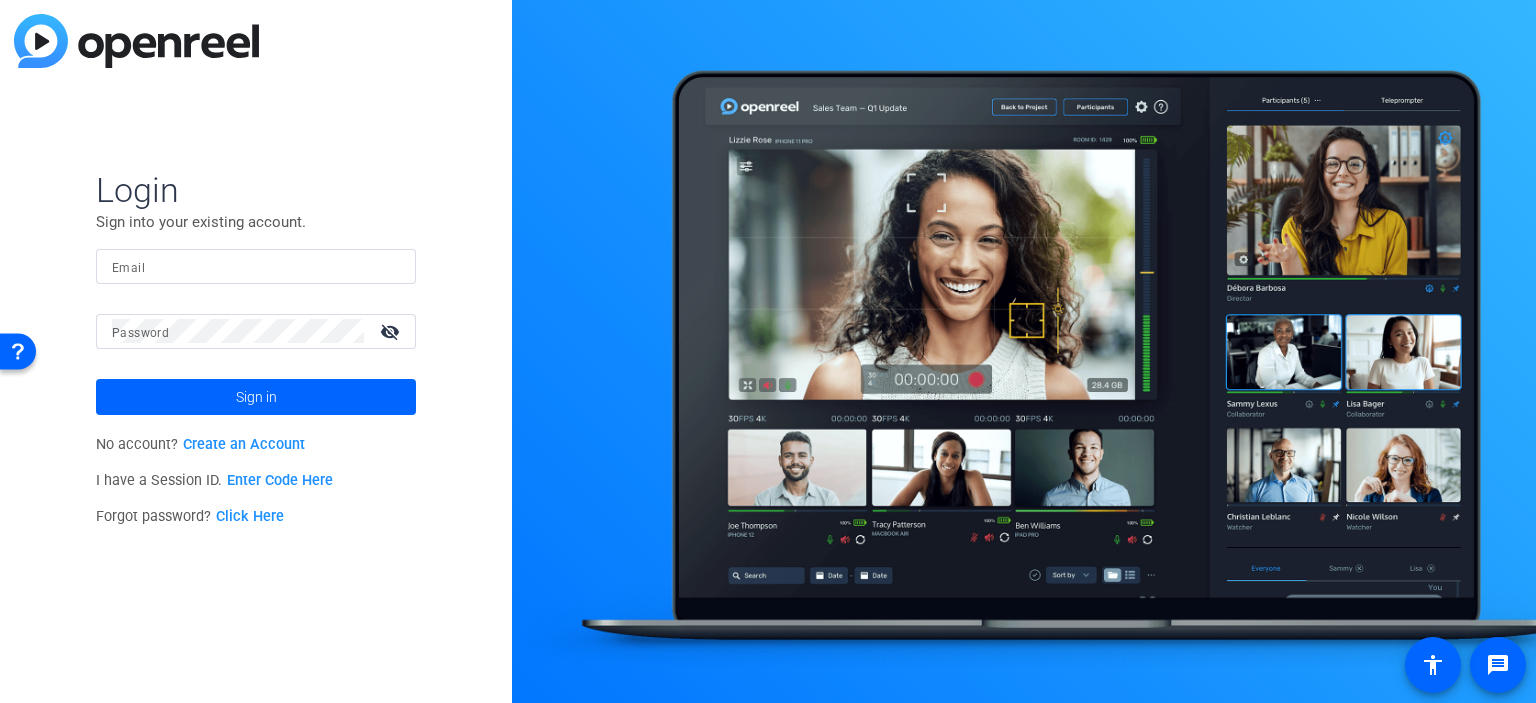 click on "Email" 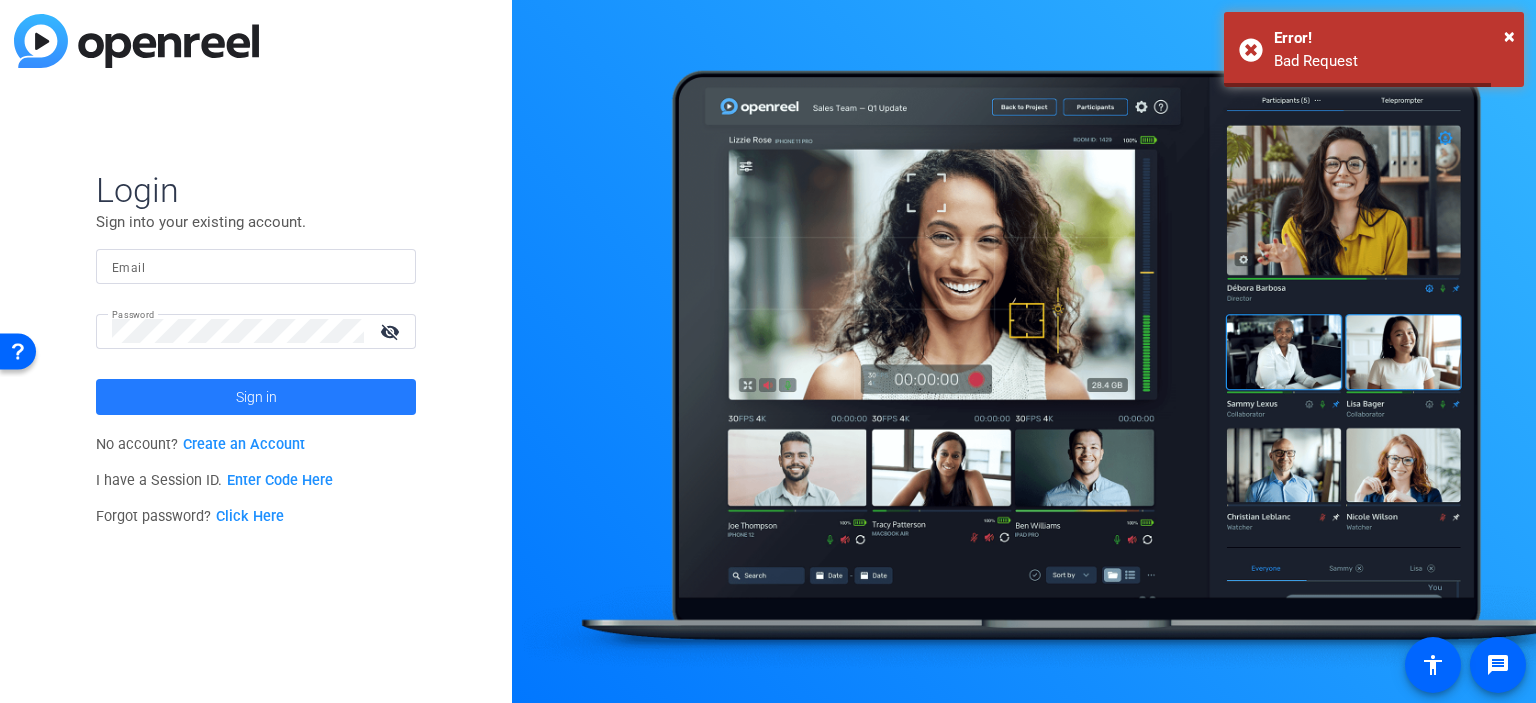click 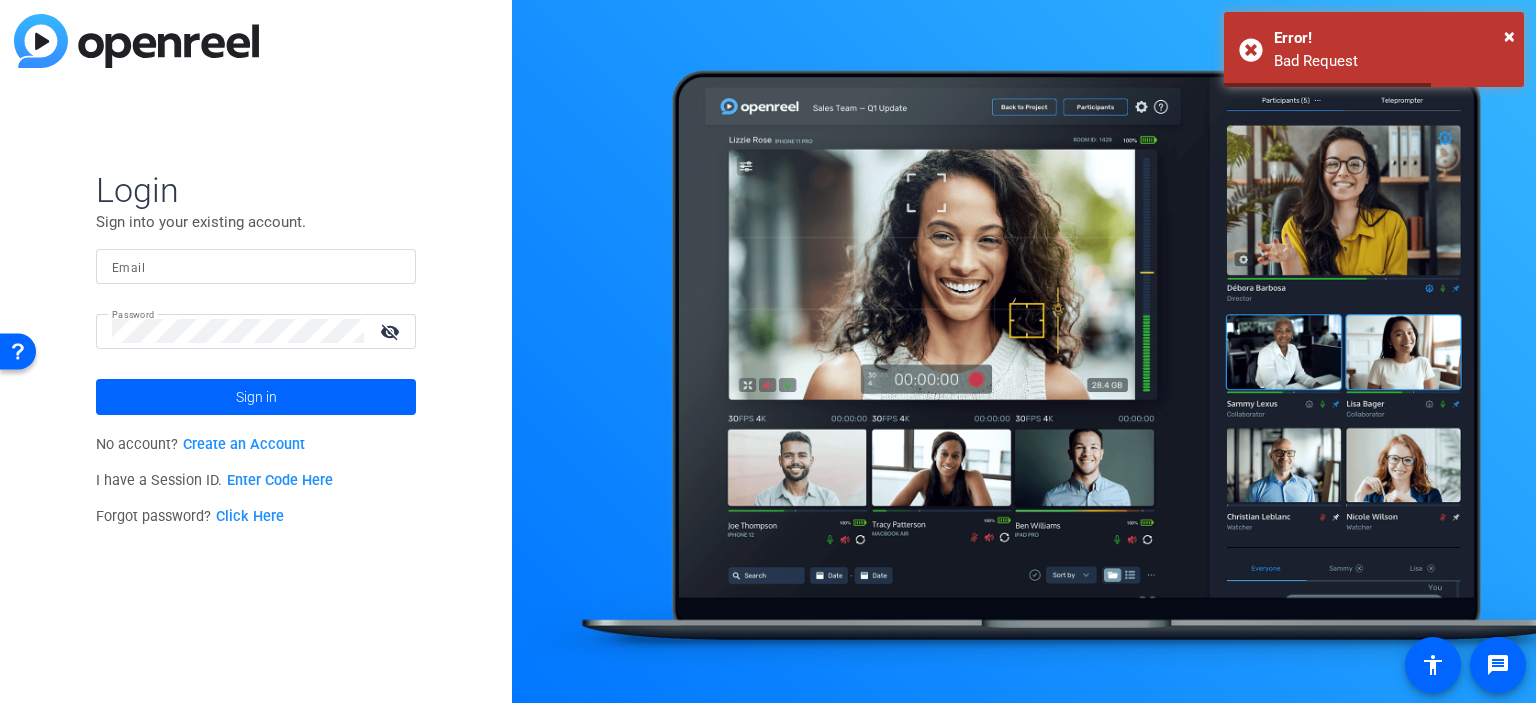 click on "Email" at bounding box center (256, 266) 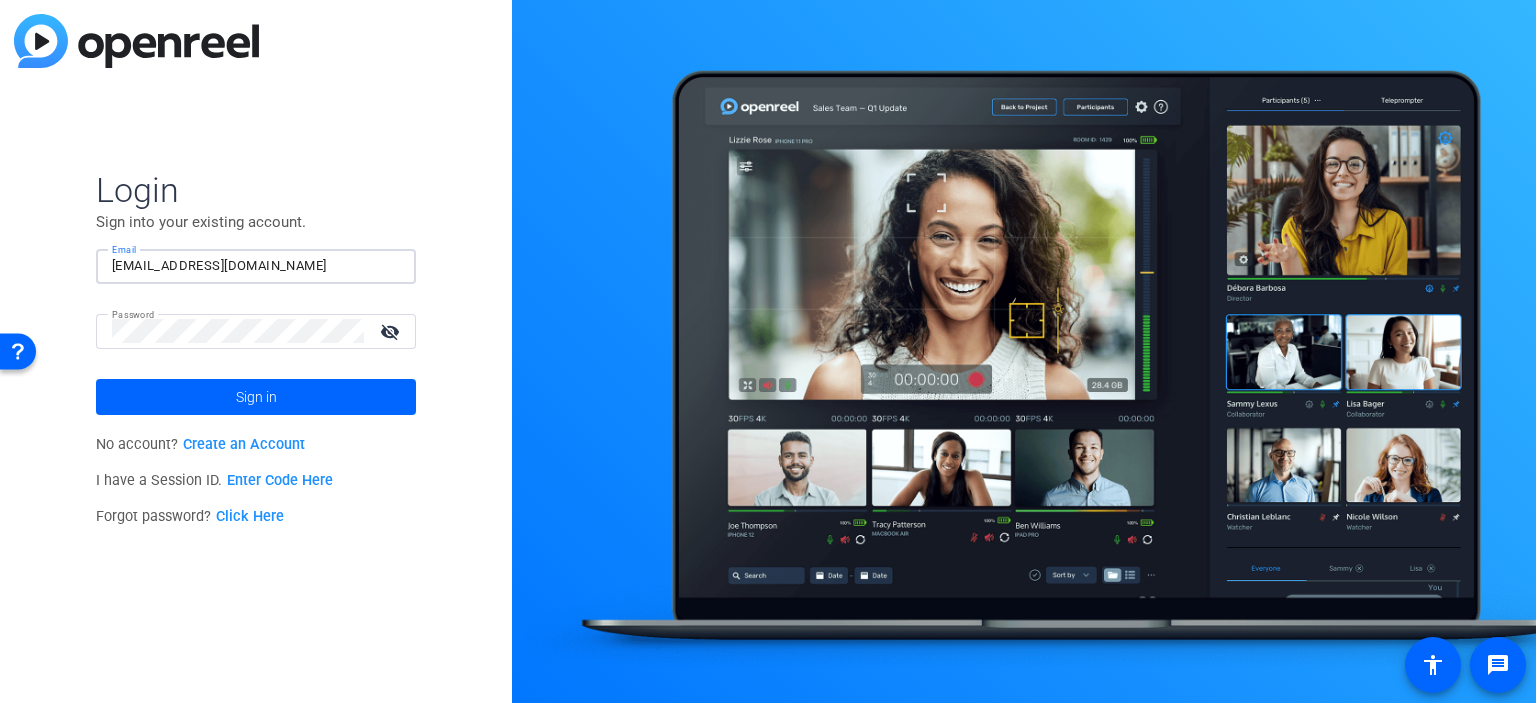 click on "Sign in" 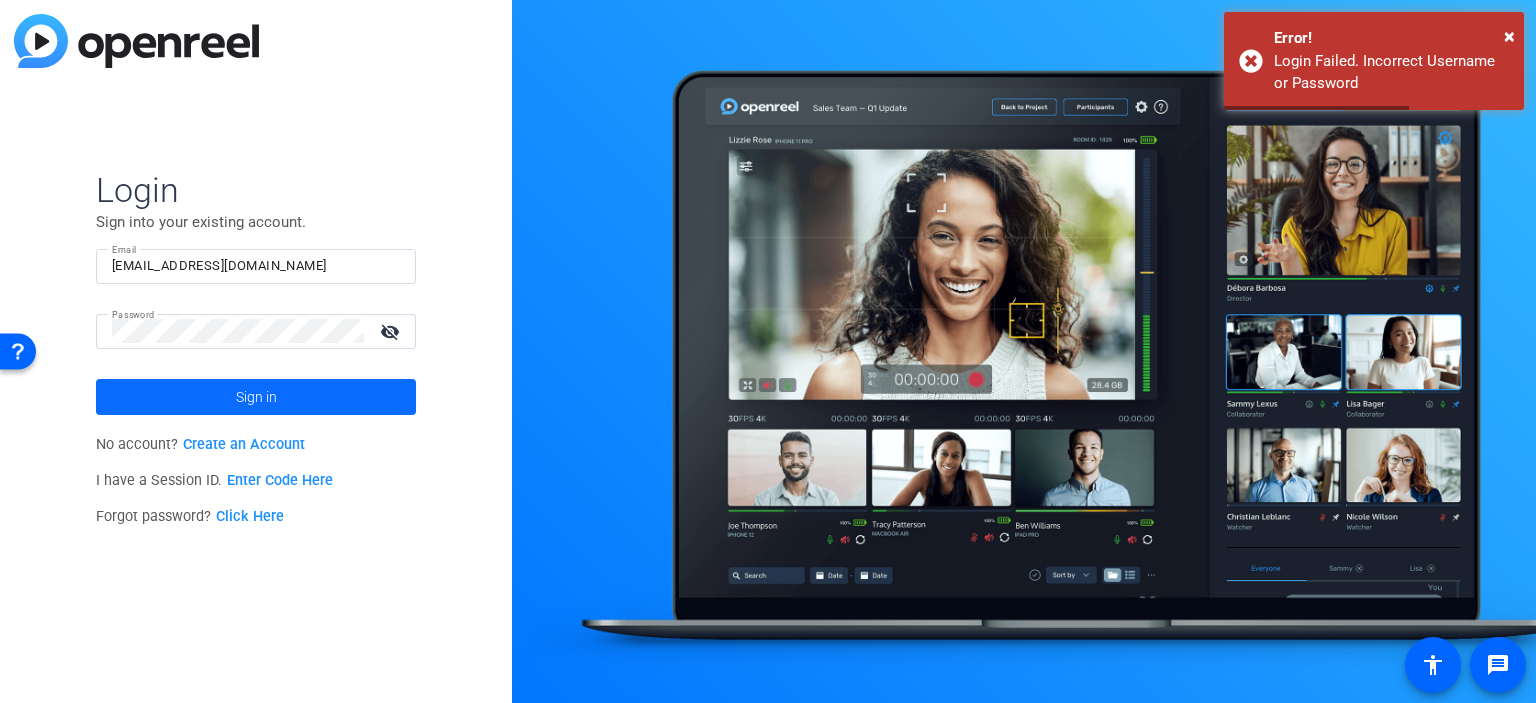 click on "Sign in" 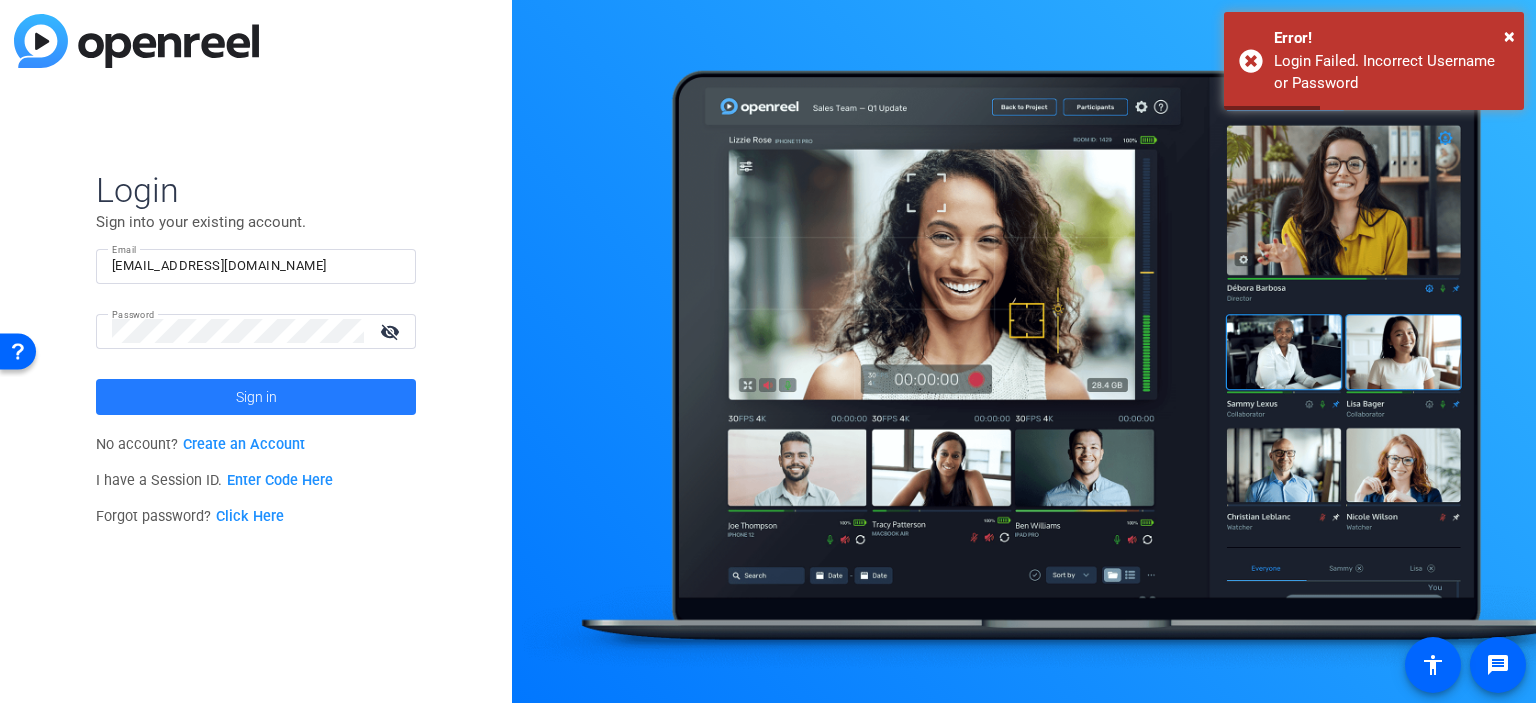 click on "Sign in" 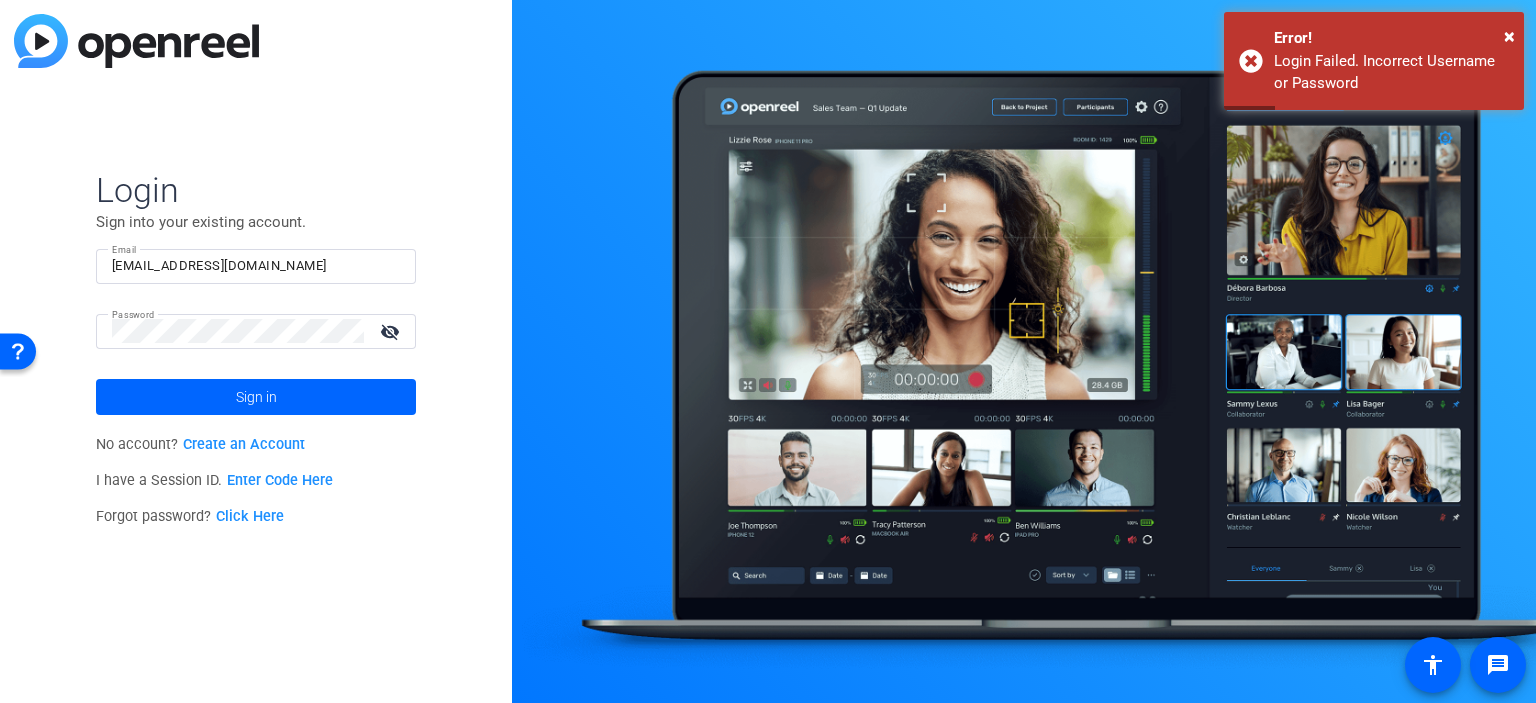 click on "hsoltrencardona@bsadesign.com" at bounding box center (256, 266) 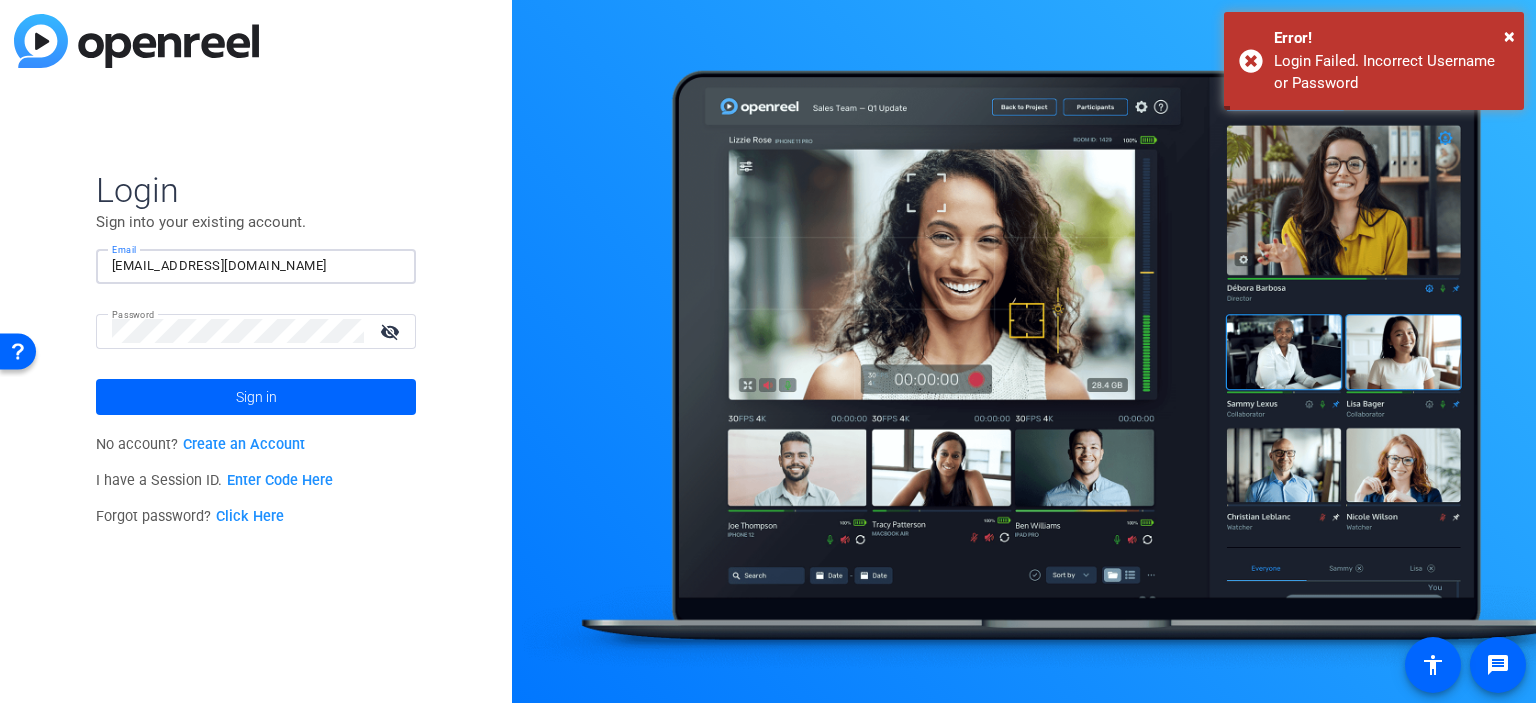 click on "hsoltrencardona@bsadesign.com" at bounding box center (256, 266) 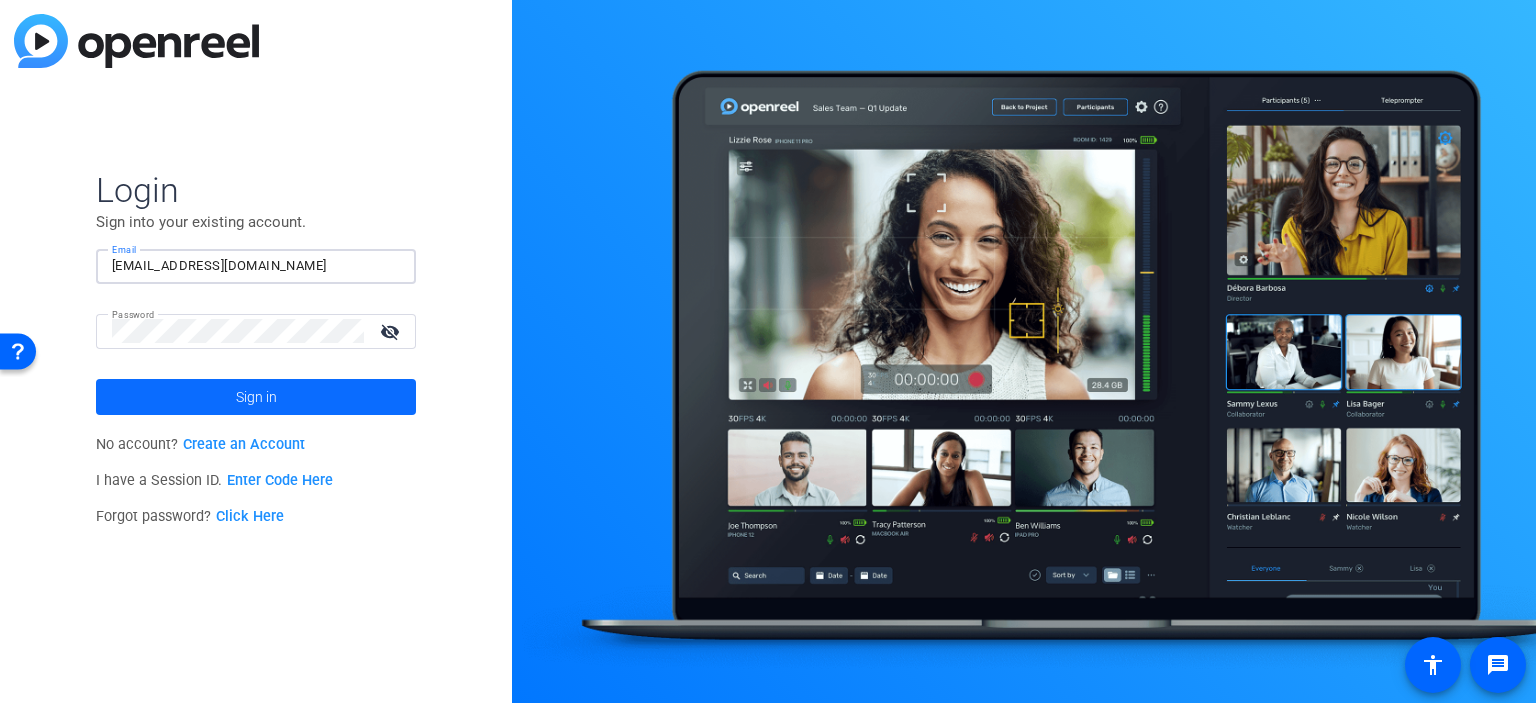 type on "hsoltrencardona@bsalifestructures.com" 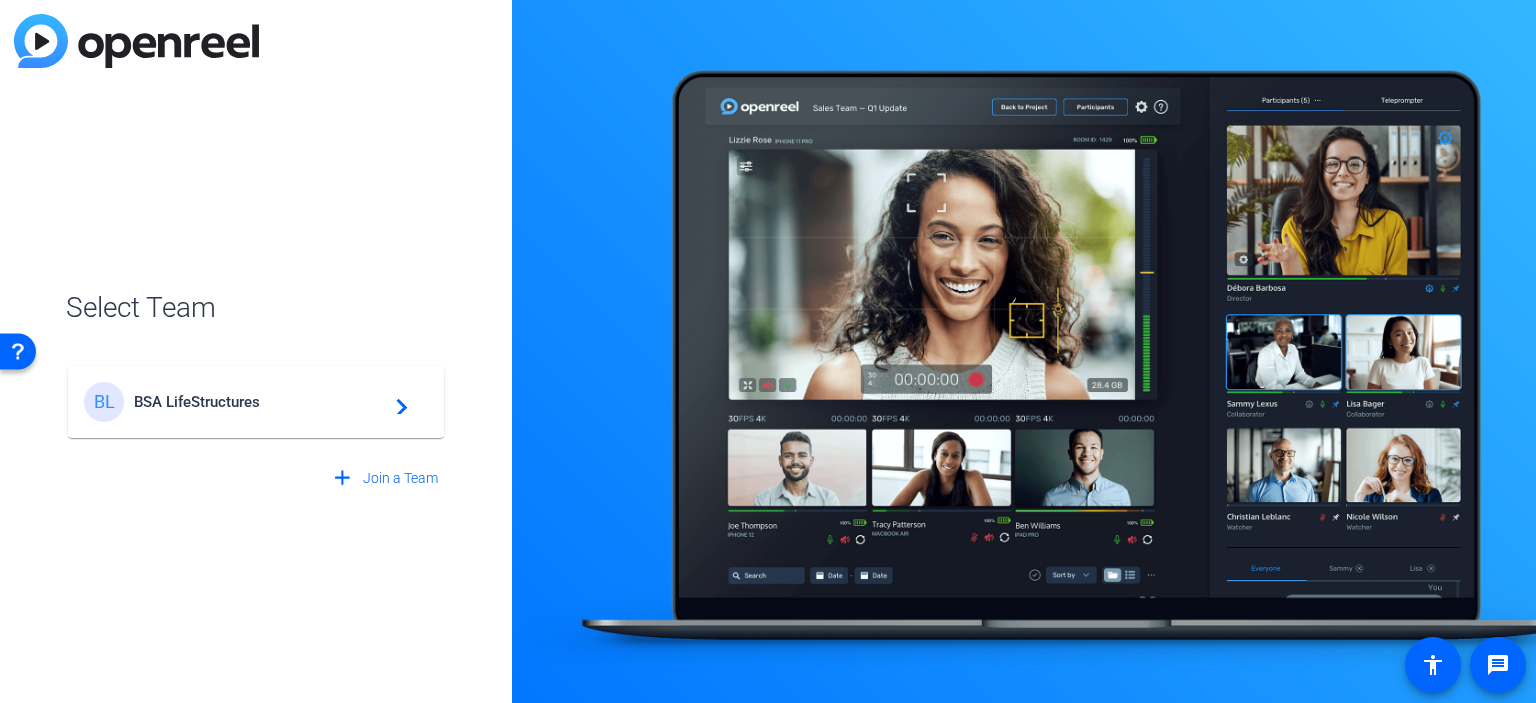 click on "BSA LifeStructures" 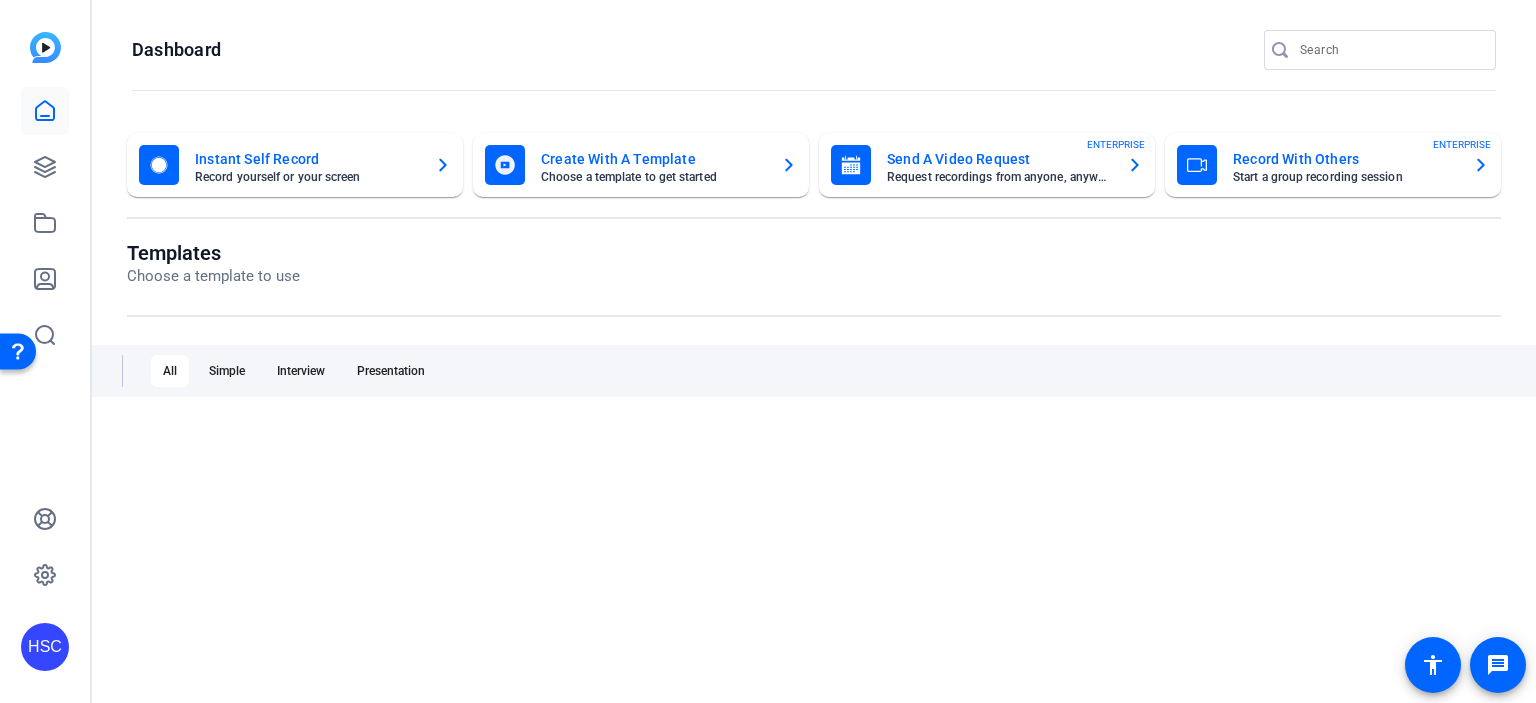 scroll, scrollTop: 0, scrollLeft: 0, axis: both 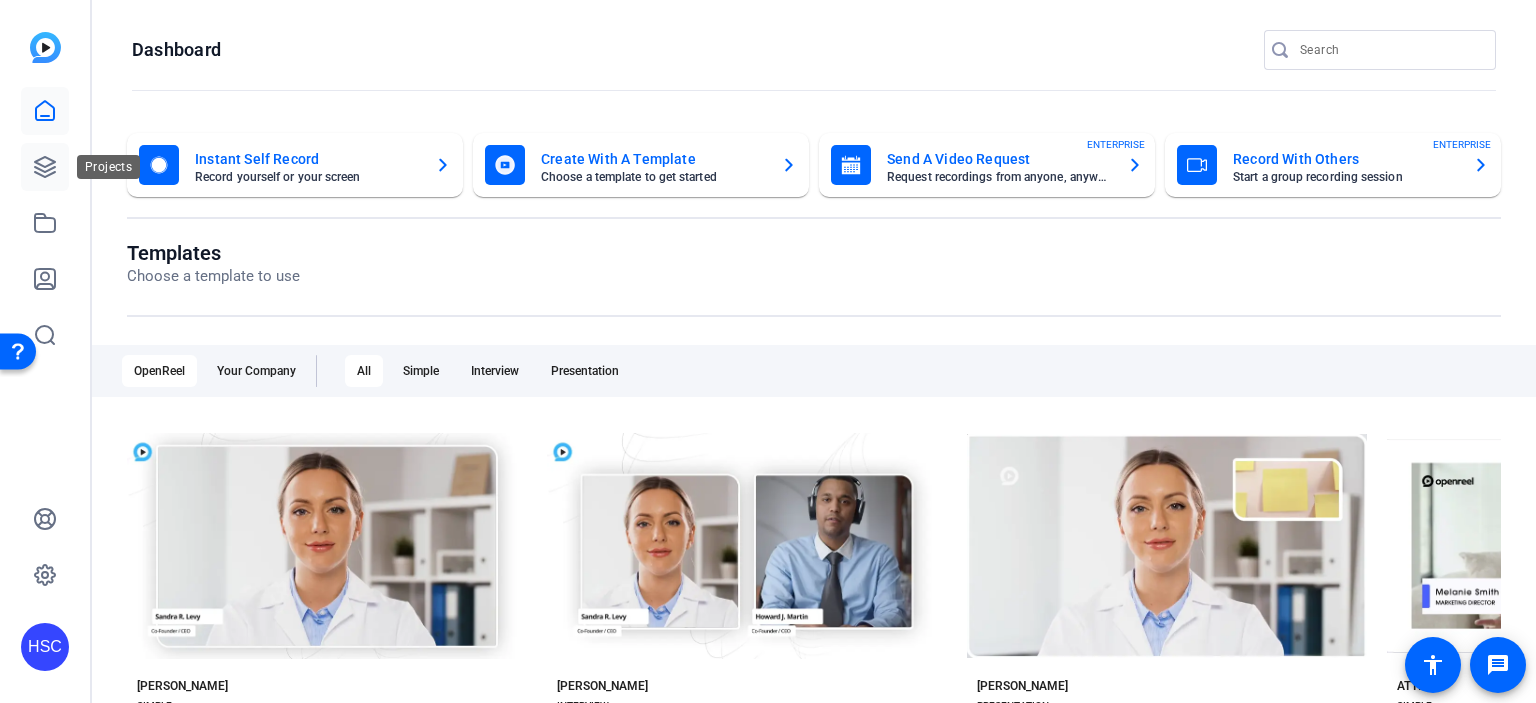 click 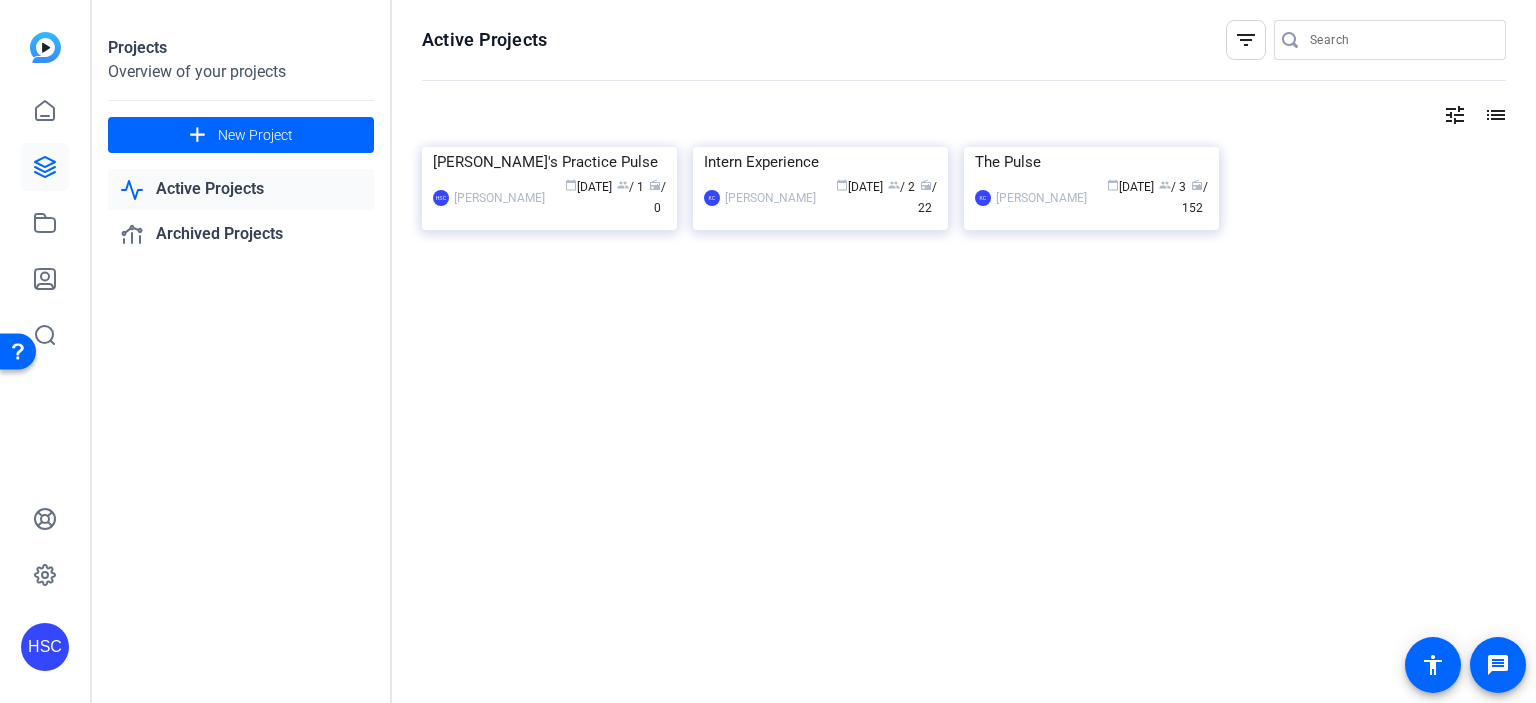 click on "[PERSON_NAME]'s Practice Pulse" 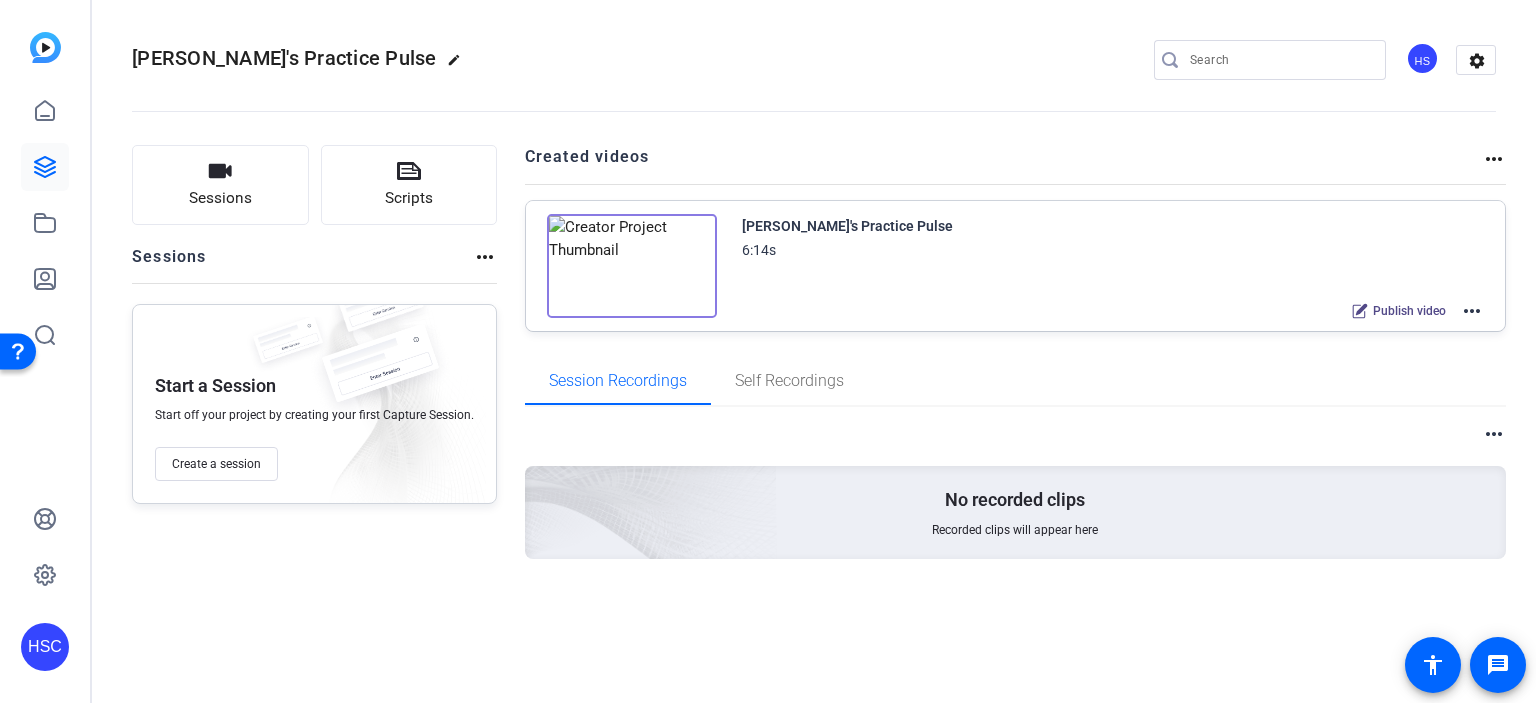 click on "more_horiz" 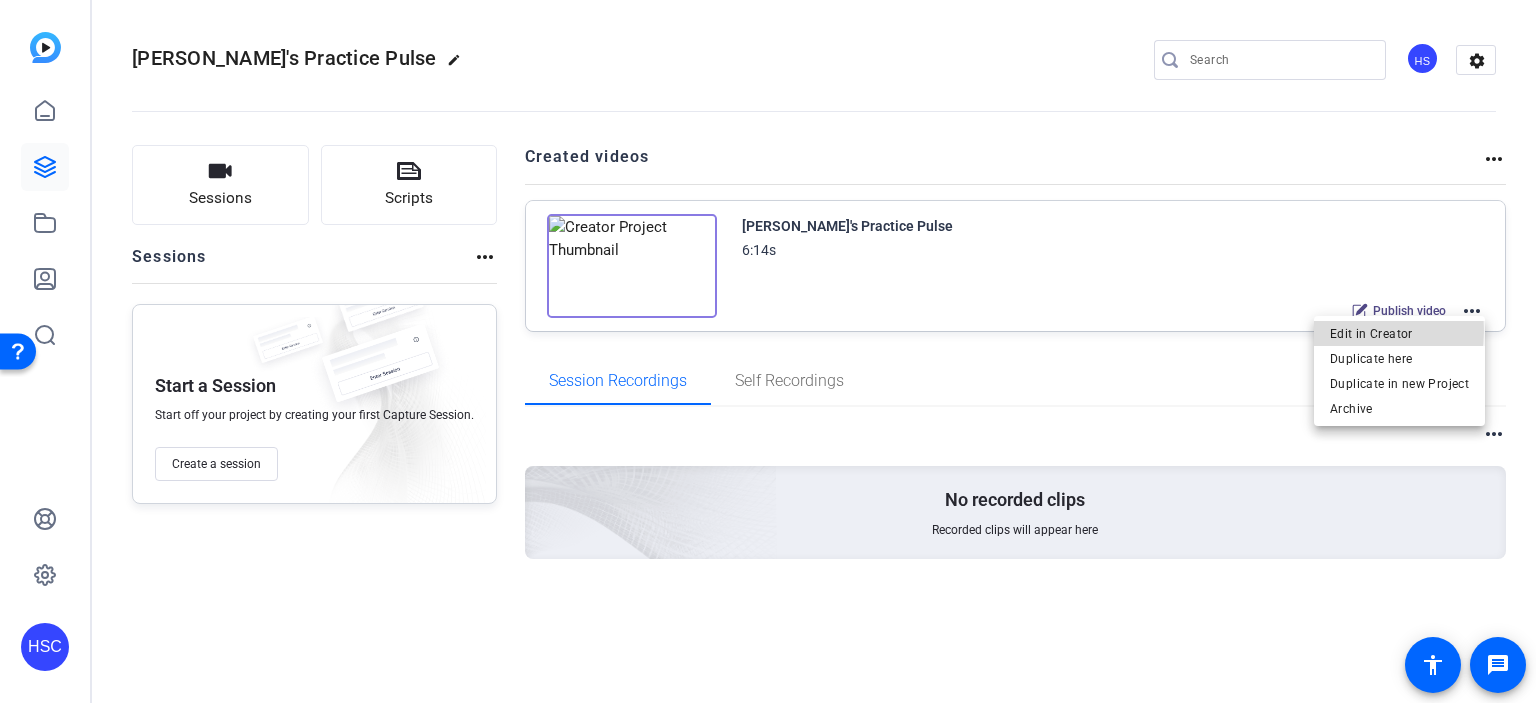 click on "Edit in Creator" at bounding box center (1399, 334) 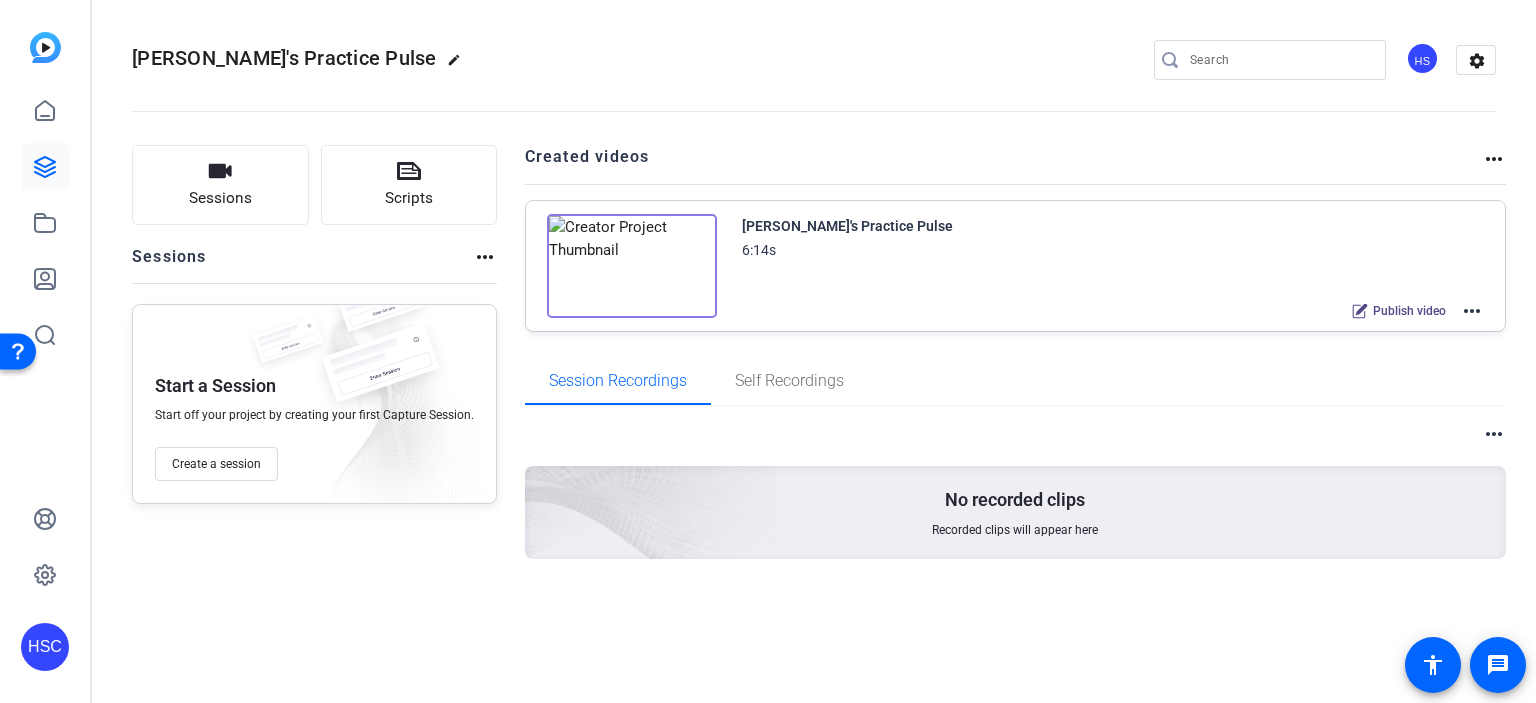 click 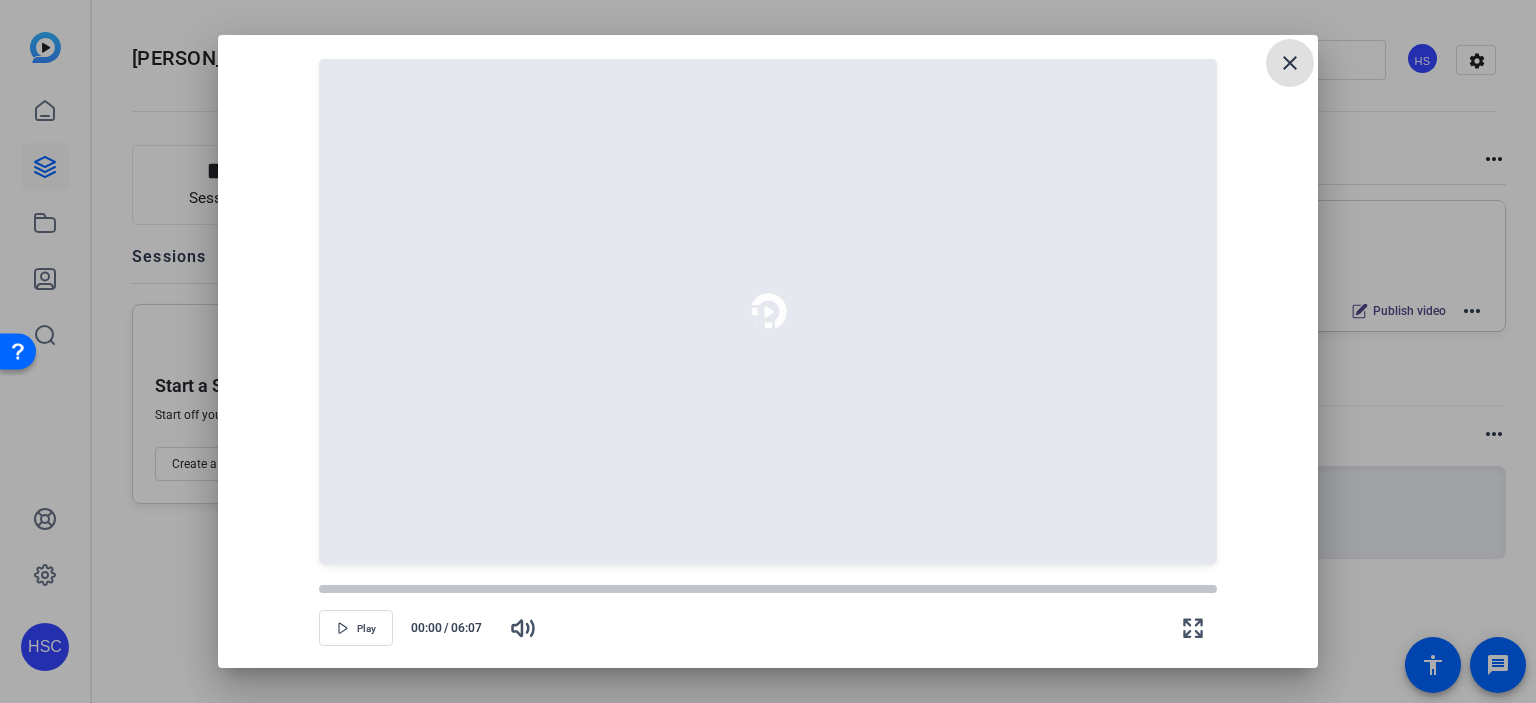 click at bounding box center [1290, 63] 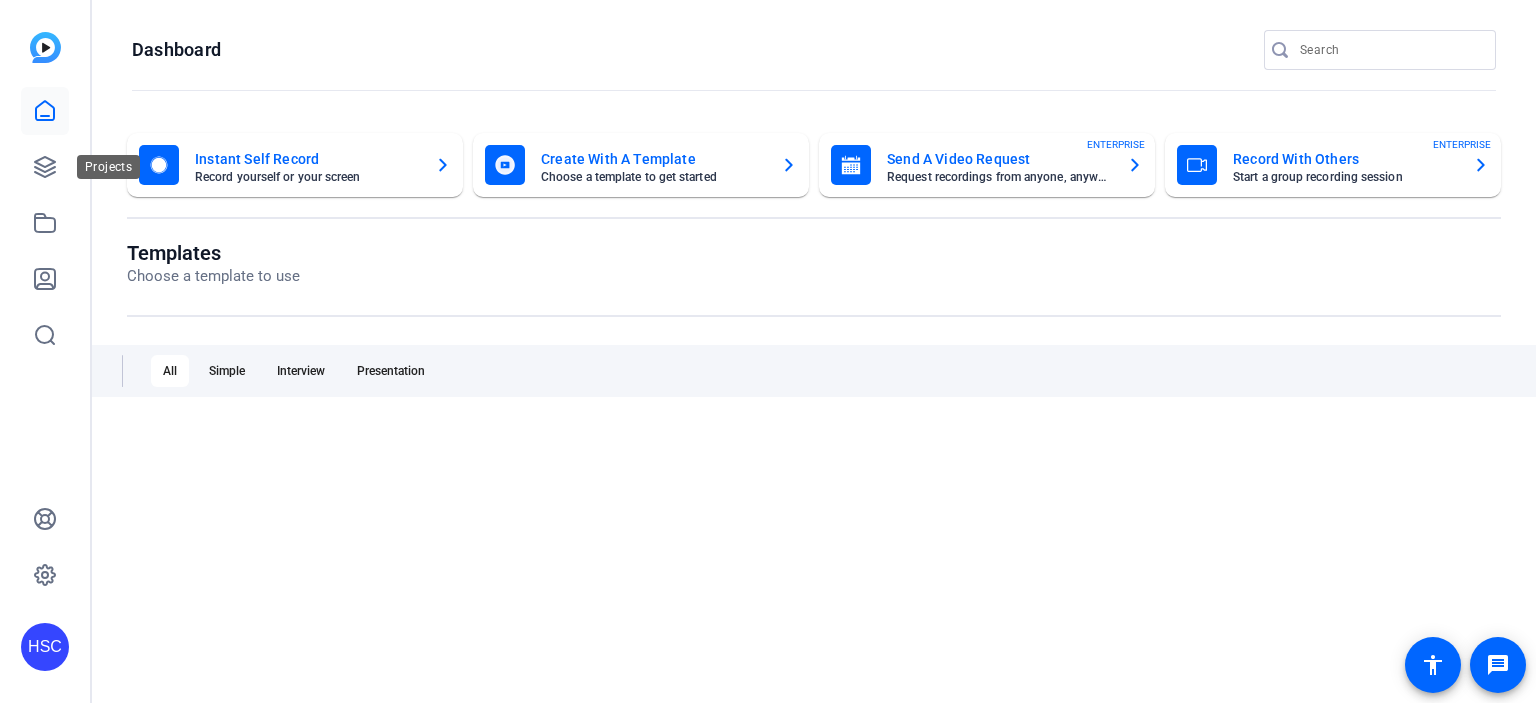 scroll, scrollTop: 0, scrollLeft: 0, axis: both 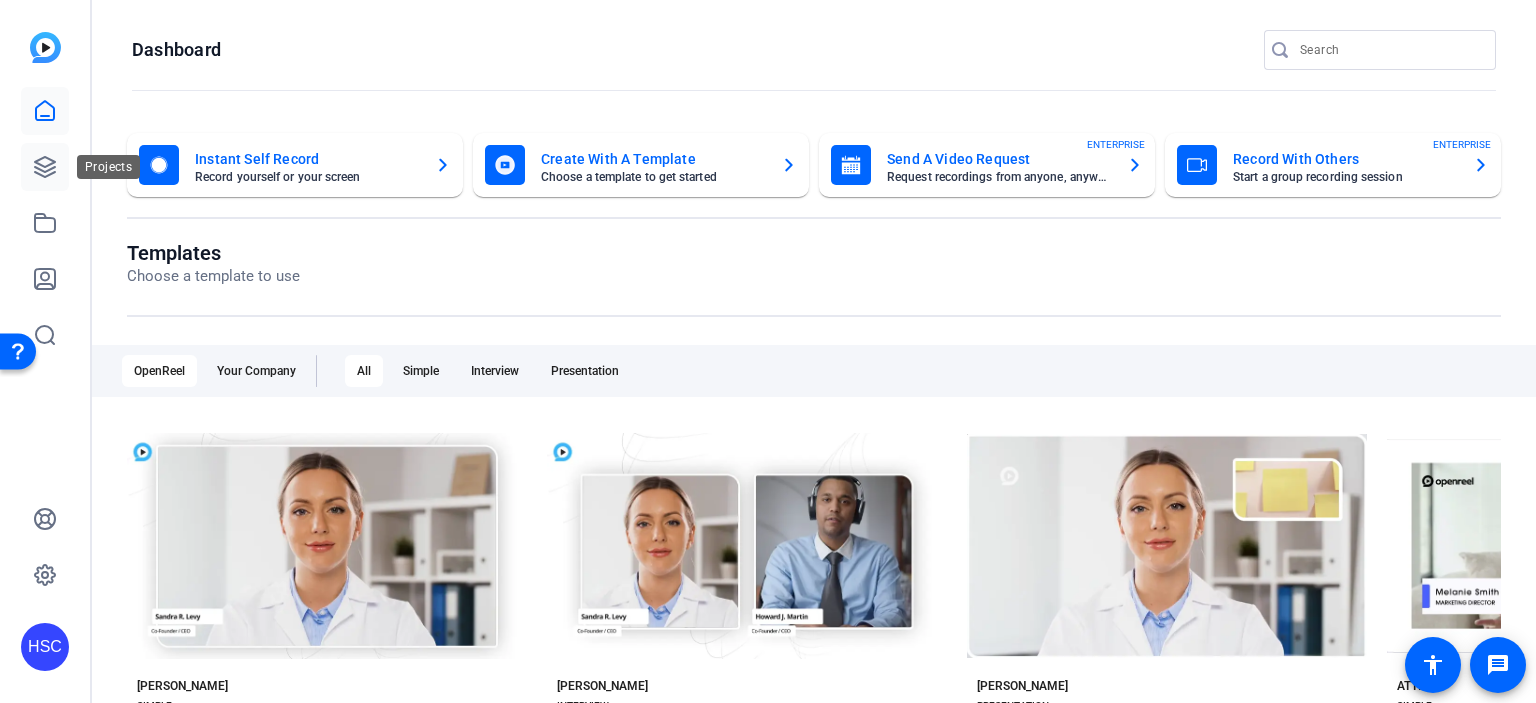 click 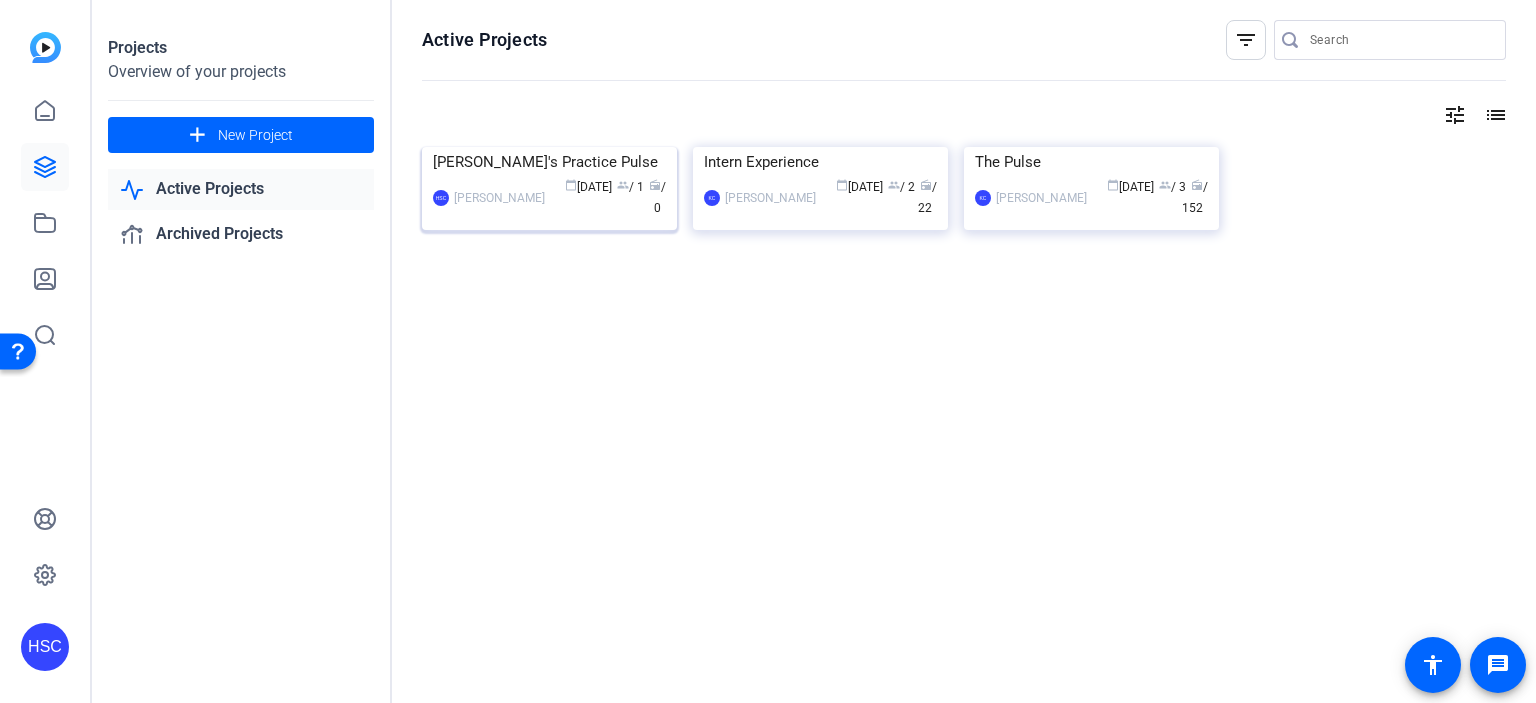 click 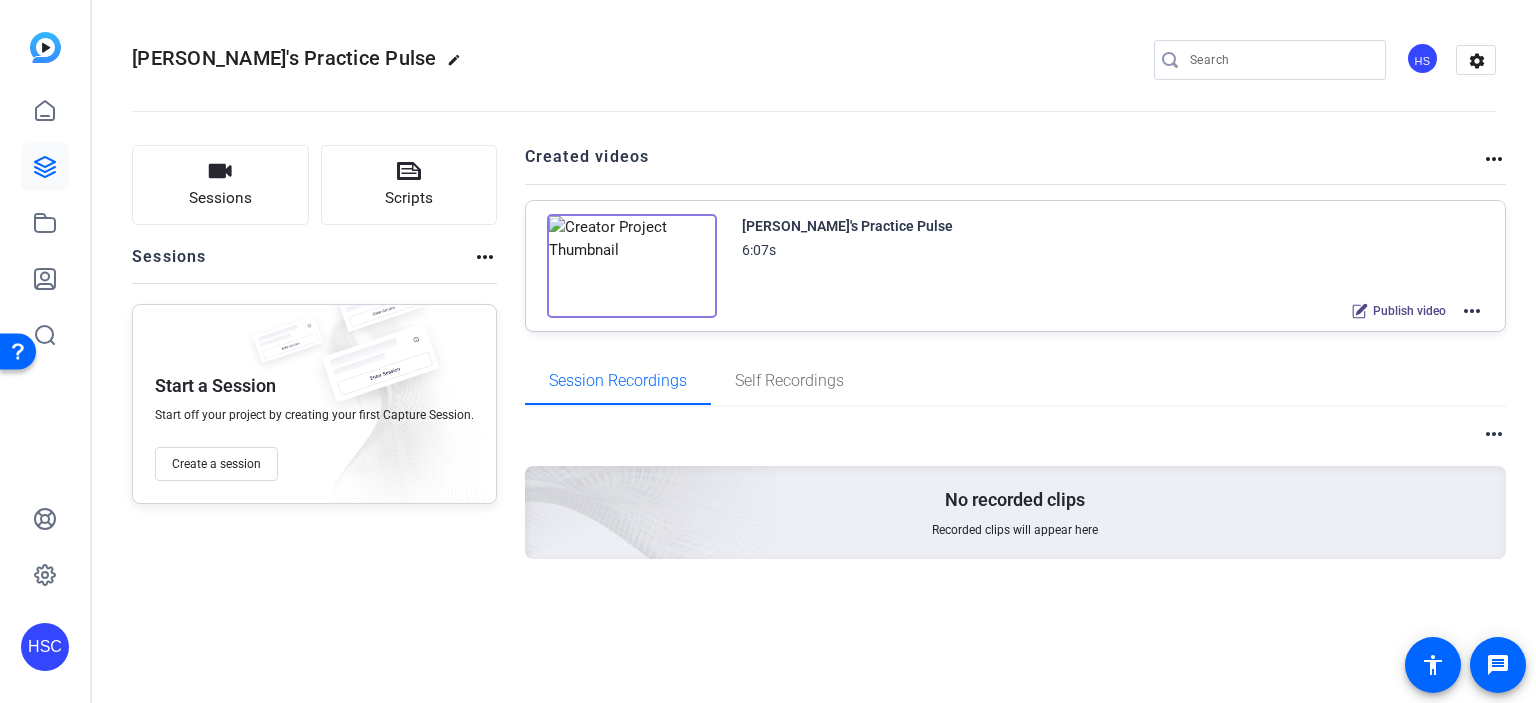 click 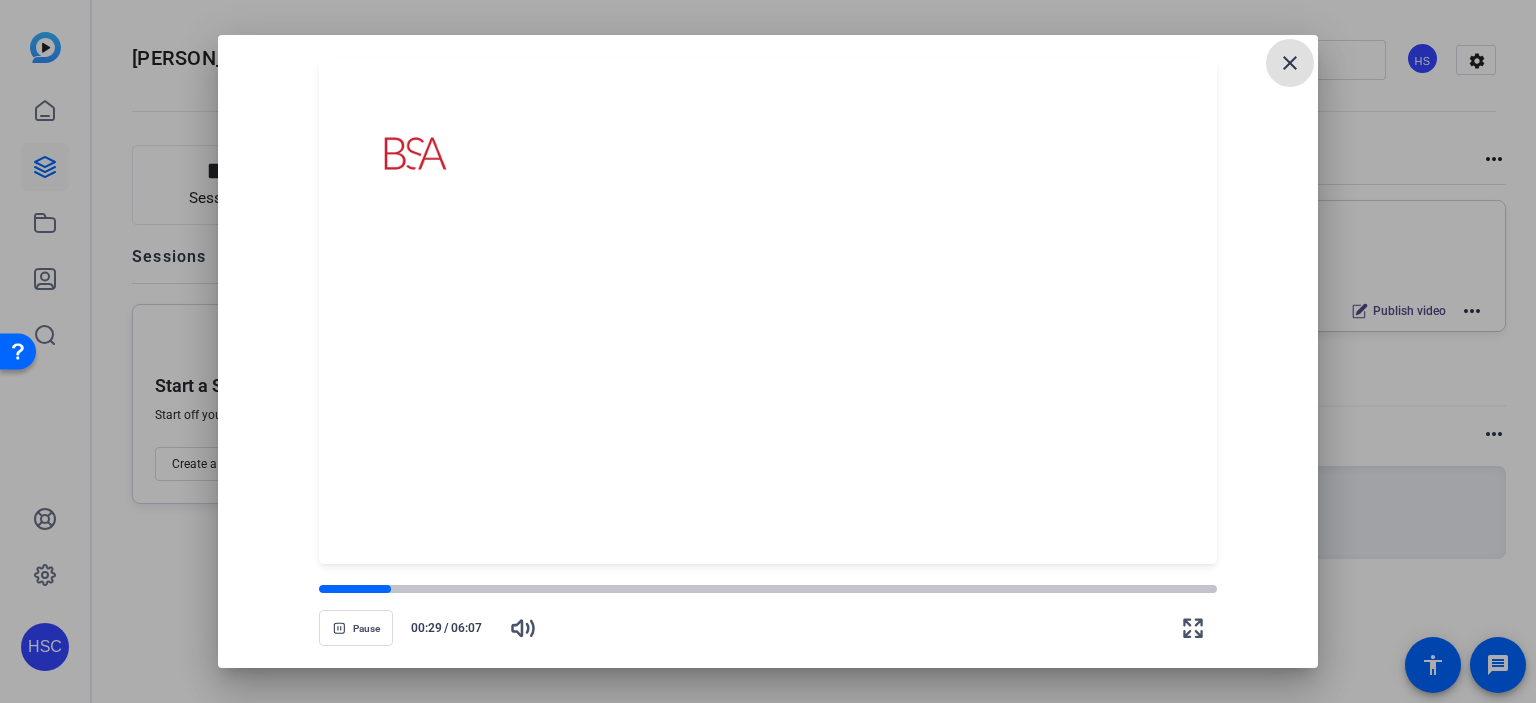 click on "close" at bounding box center [1290, 63] 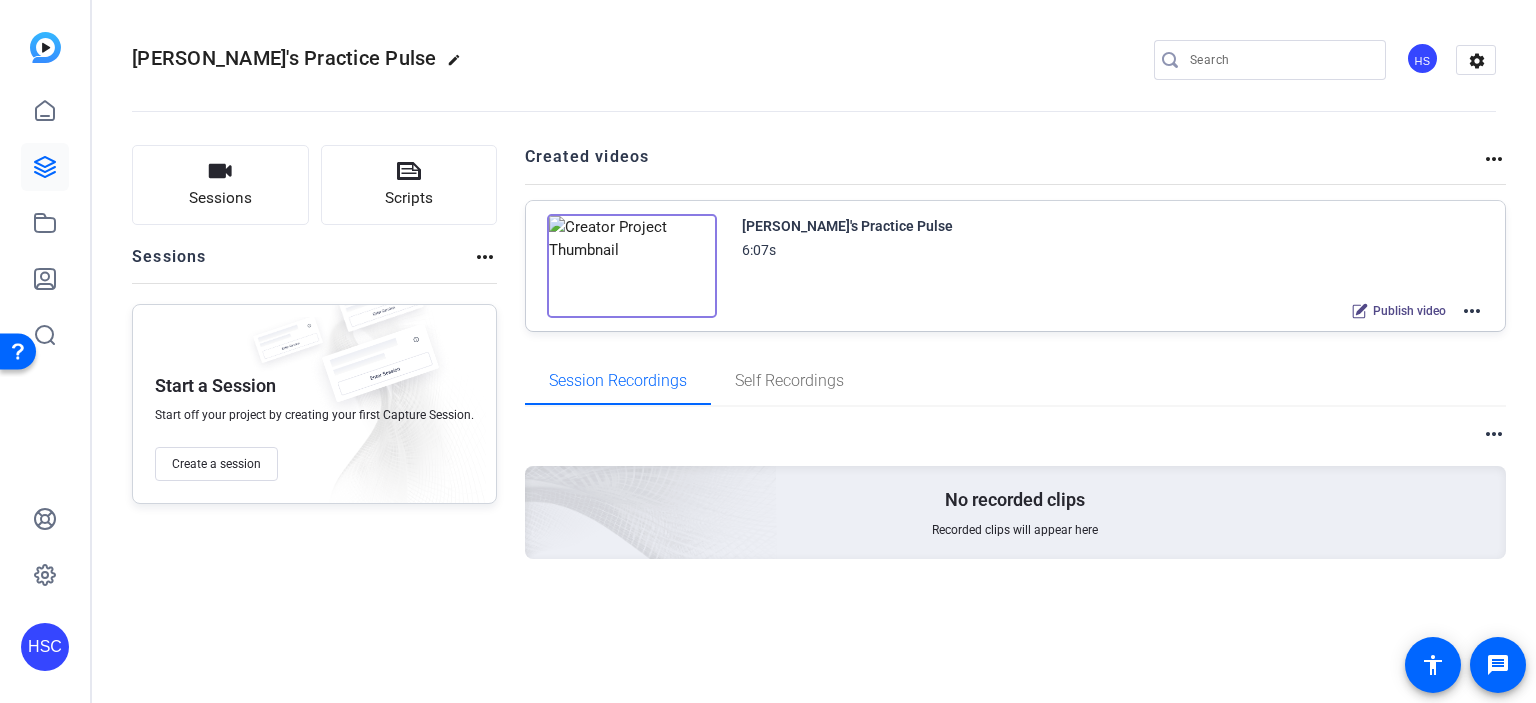 click on "more_horiz" 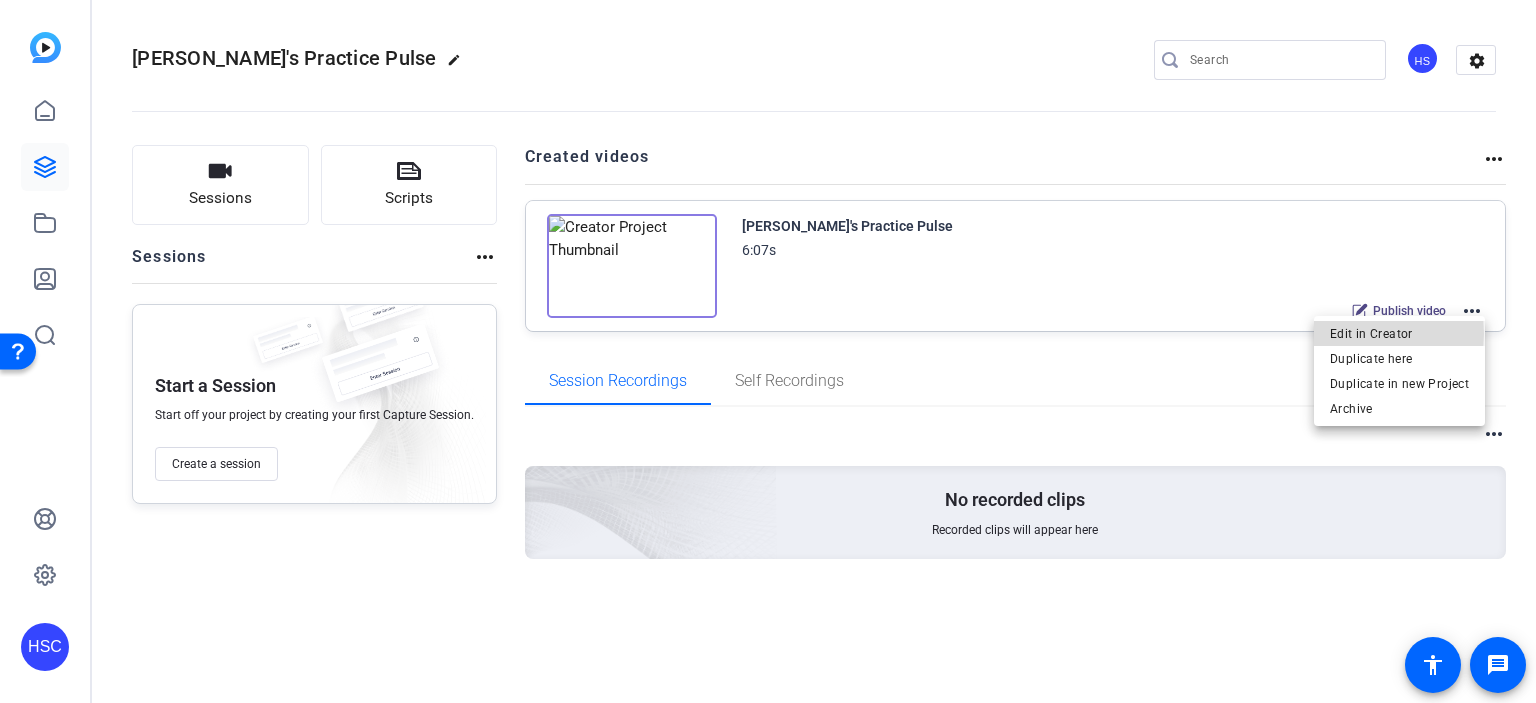 click on "Edit in Creator" at bounding box center (1399, 334) 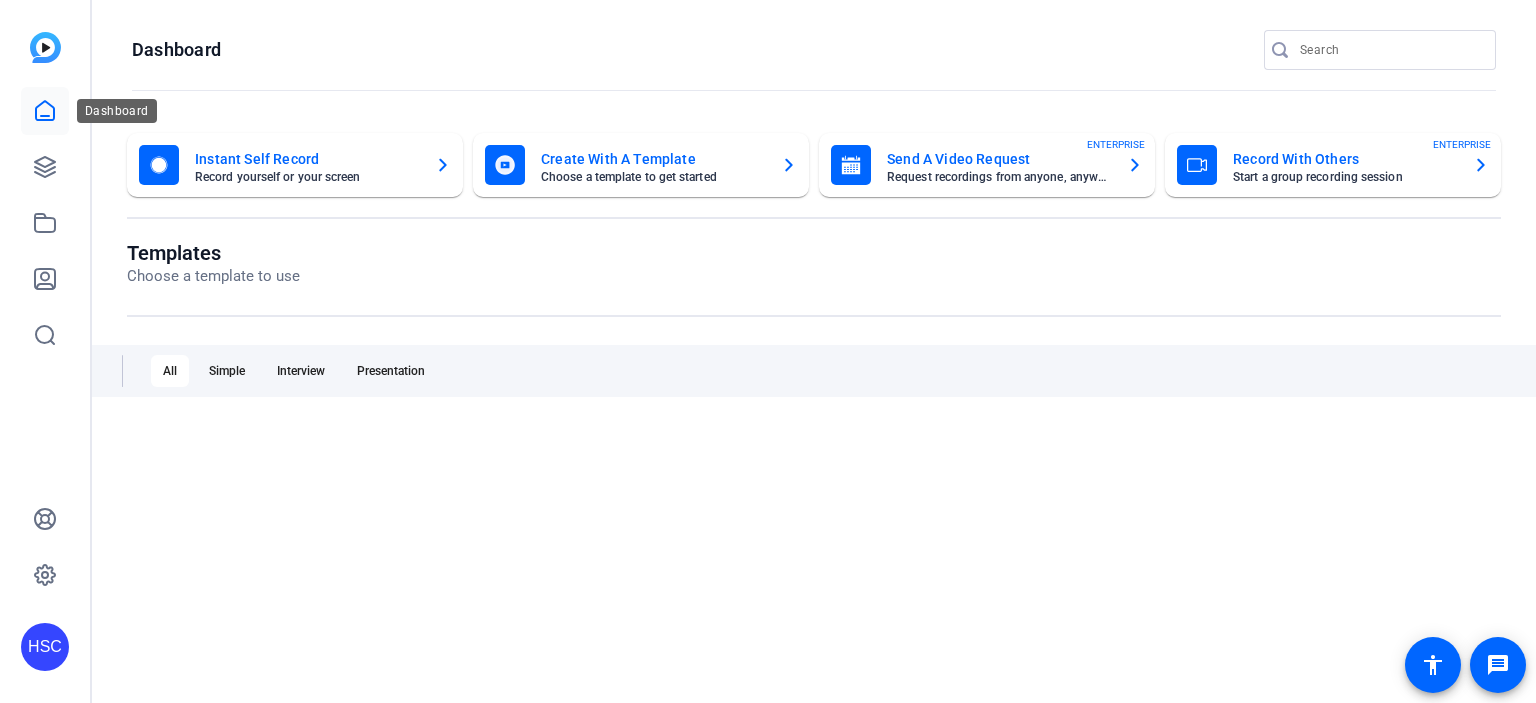 scroll, scrollTop: 0, scrollLeft: 0, axis: both 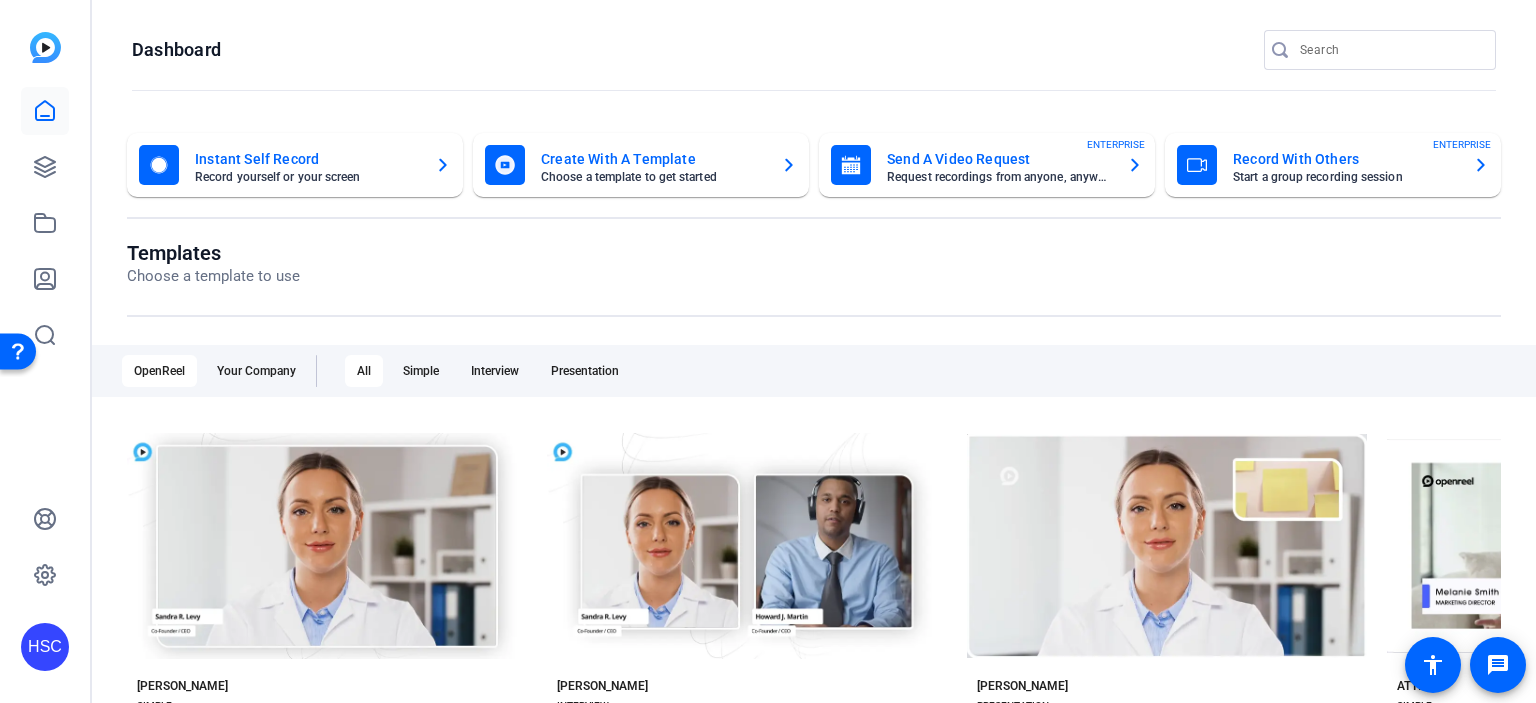 click 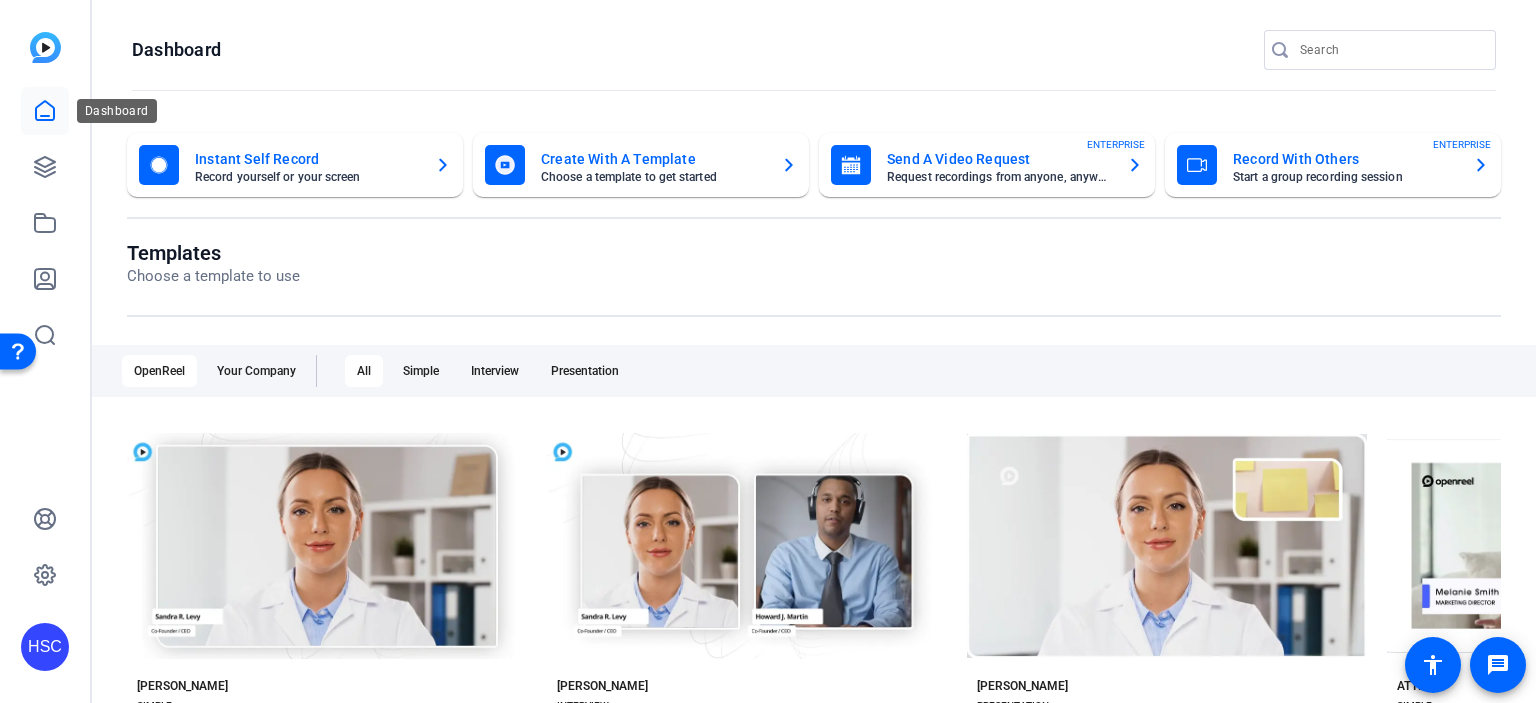 click 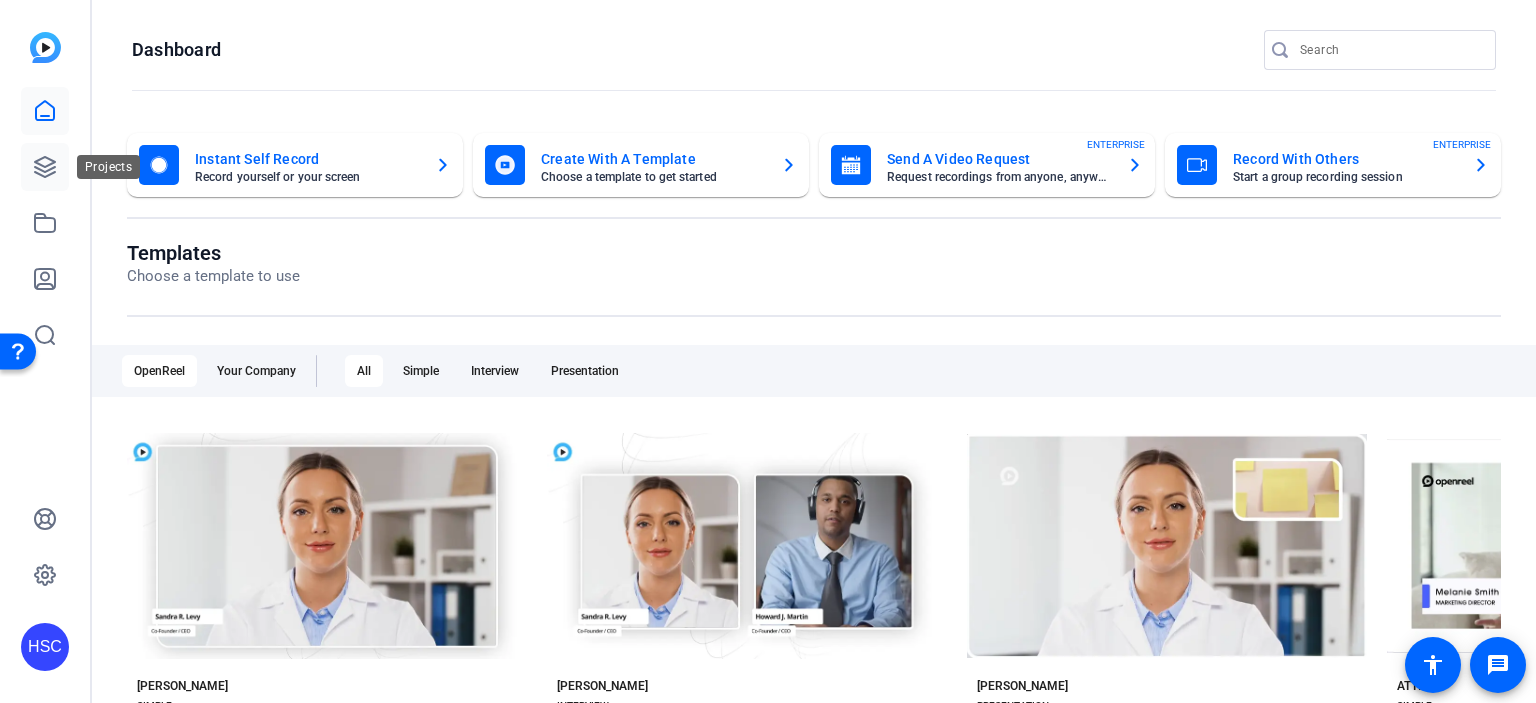 click 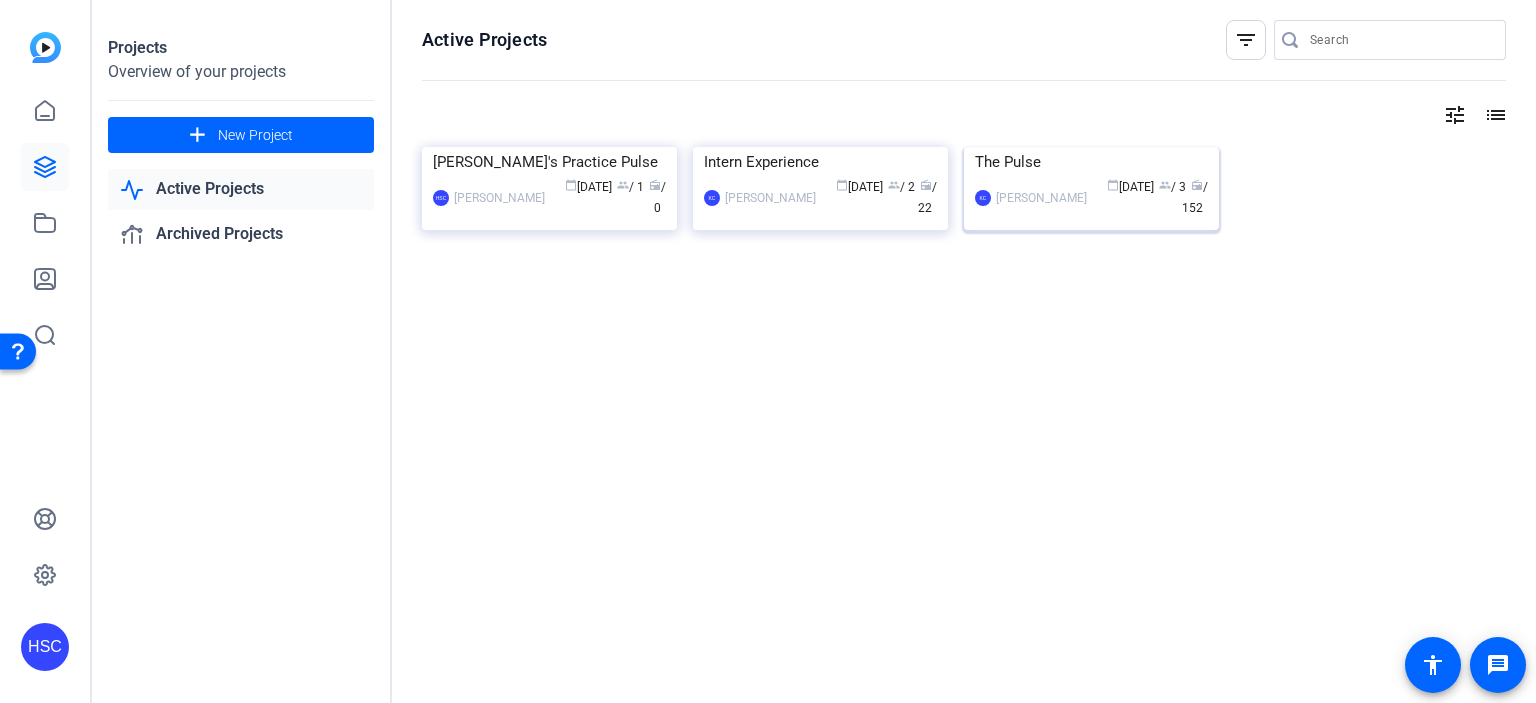 click on "The Pulse" 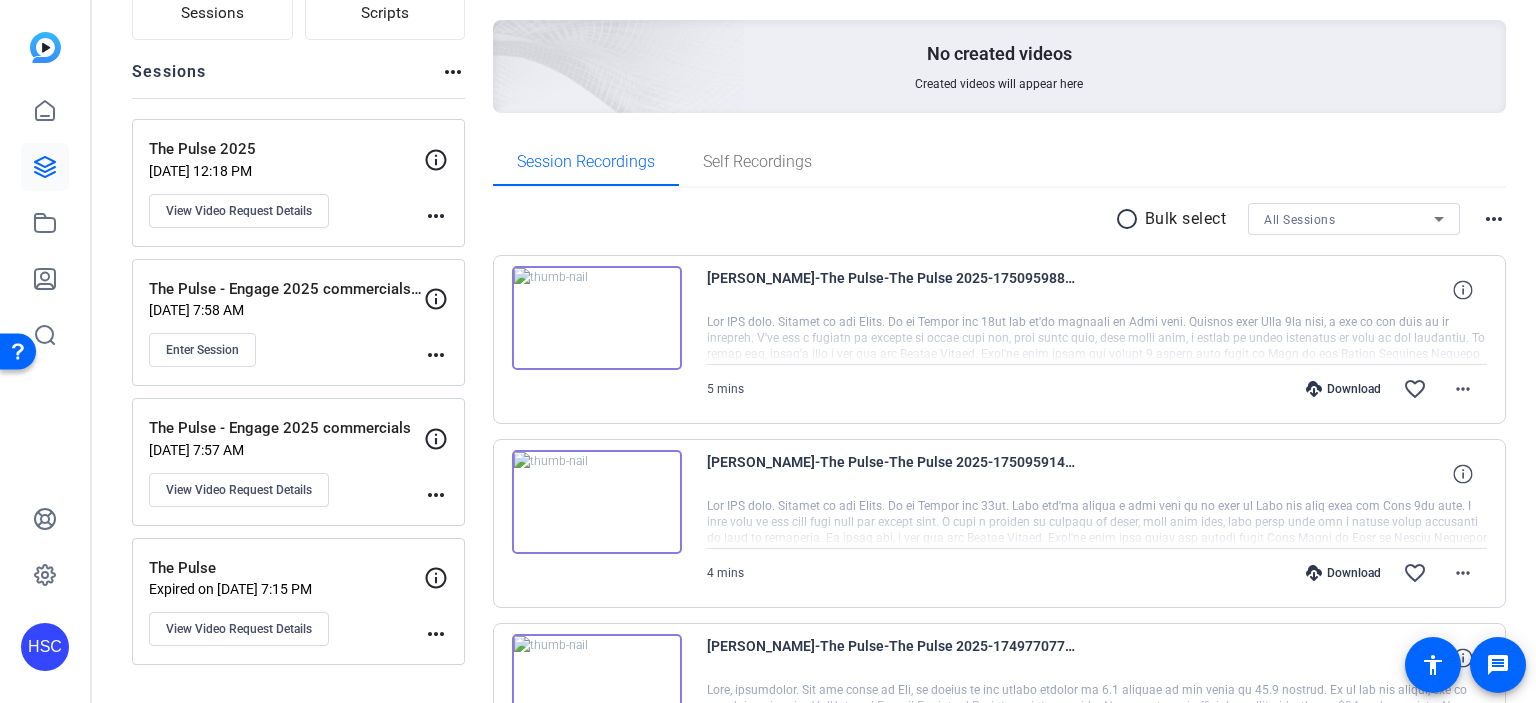 scroll, scrollTop: 0, scrollLeft: 0, axis: both 